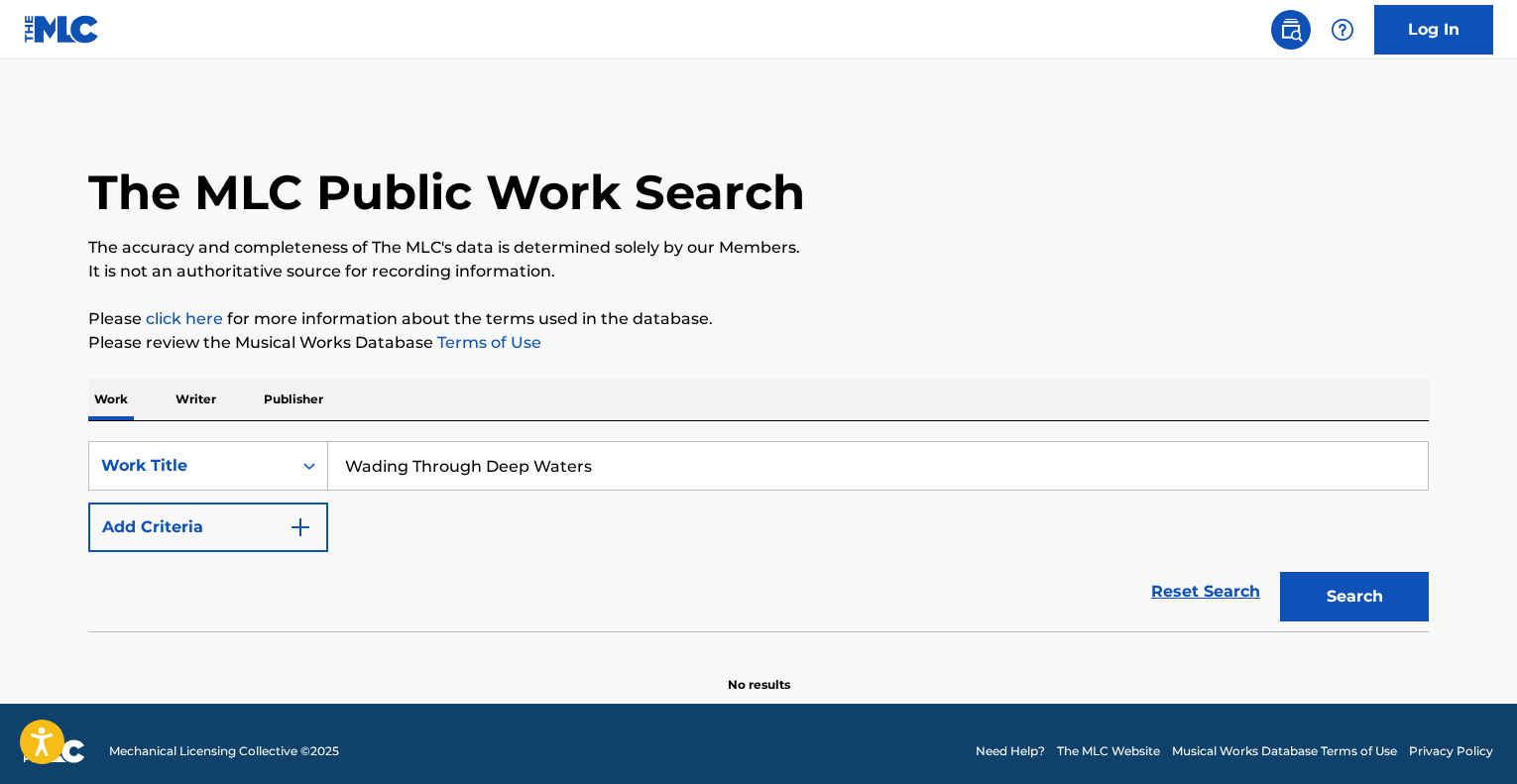 scroll, scrollTop: 0, scrollLeft: 0, axis: both 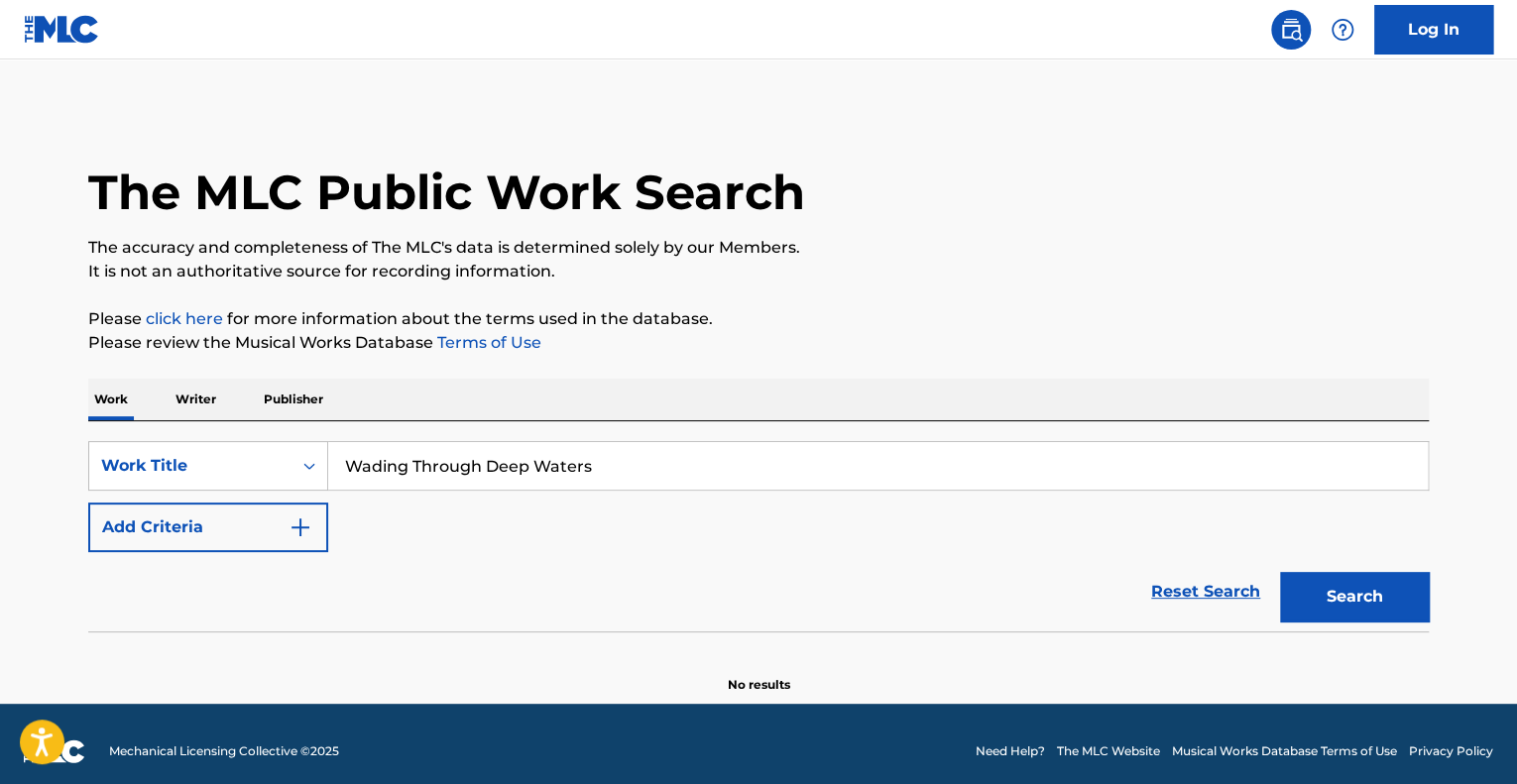 type on "Wading Through Deep Waters" 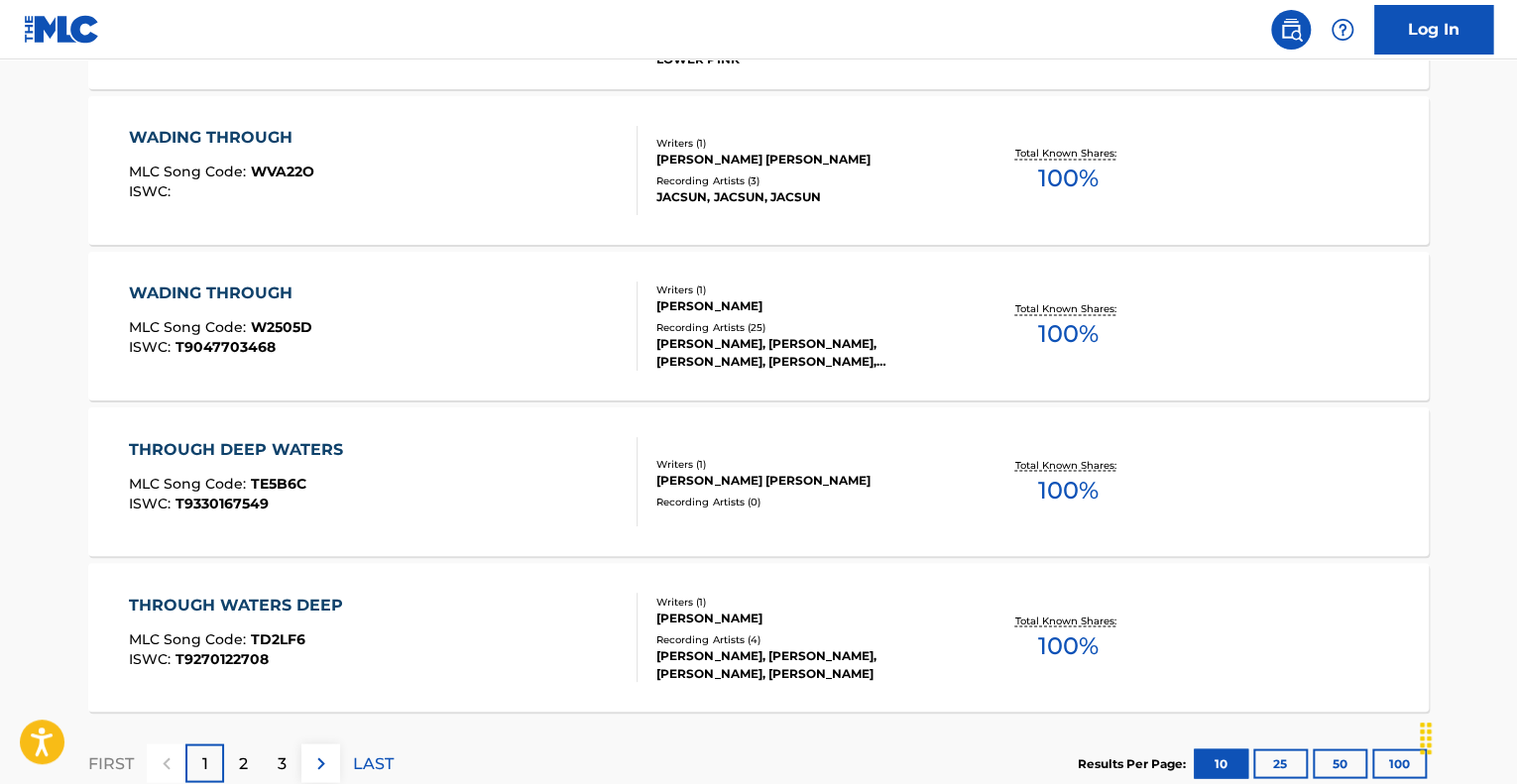 scroll, scrollTop: 1641, scrollLeft: 0, axis: vertical 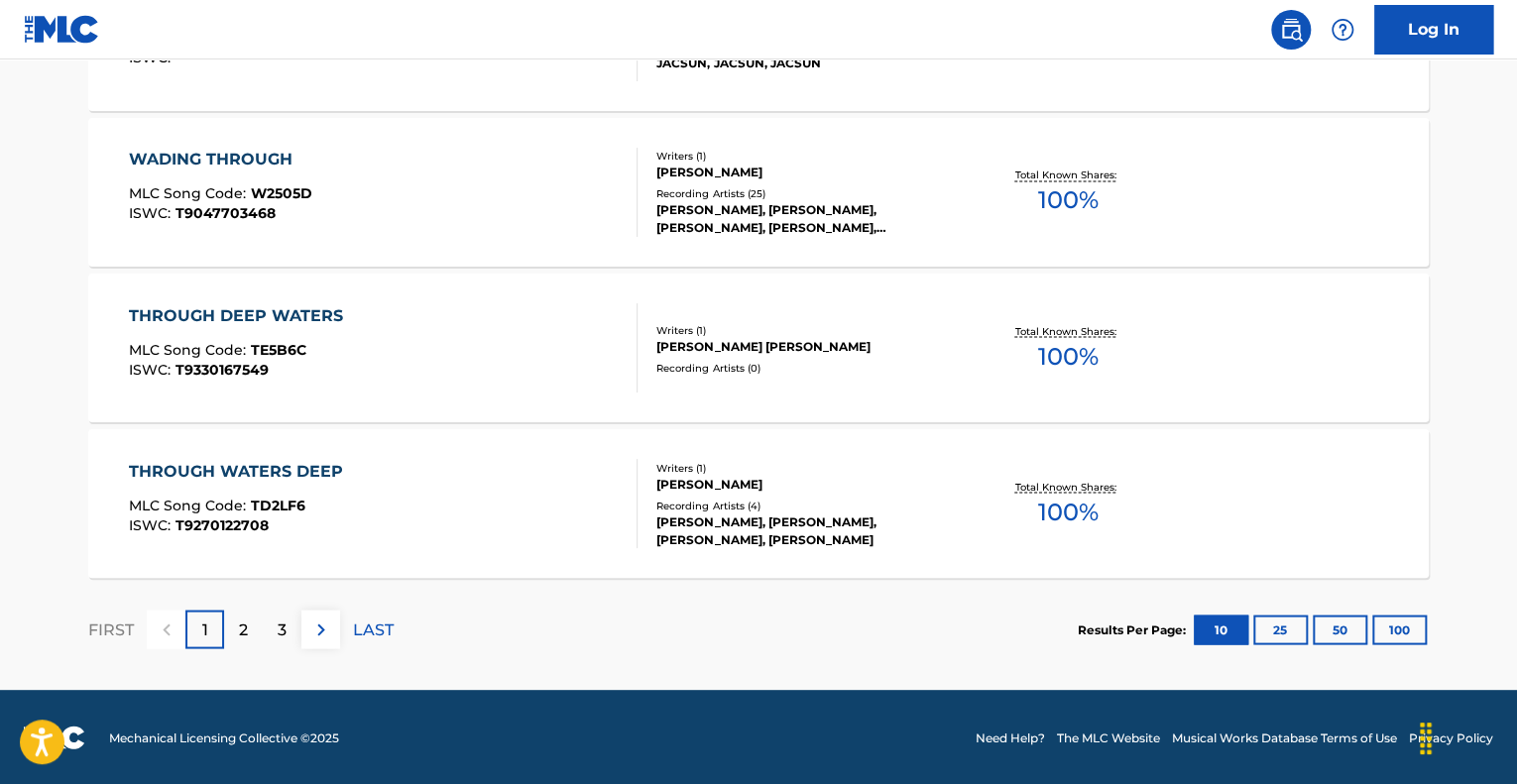 click on "2" at bounding box center (243, 628) 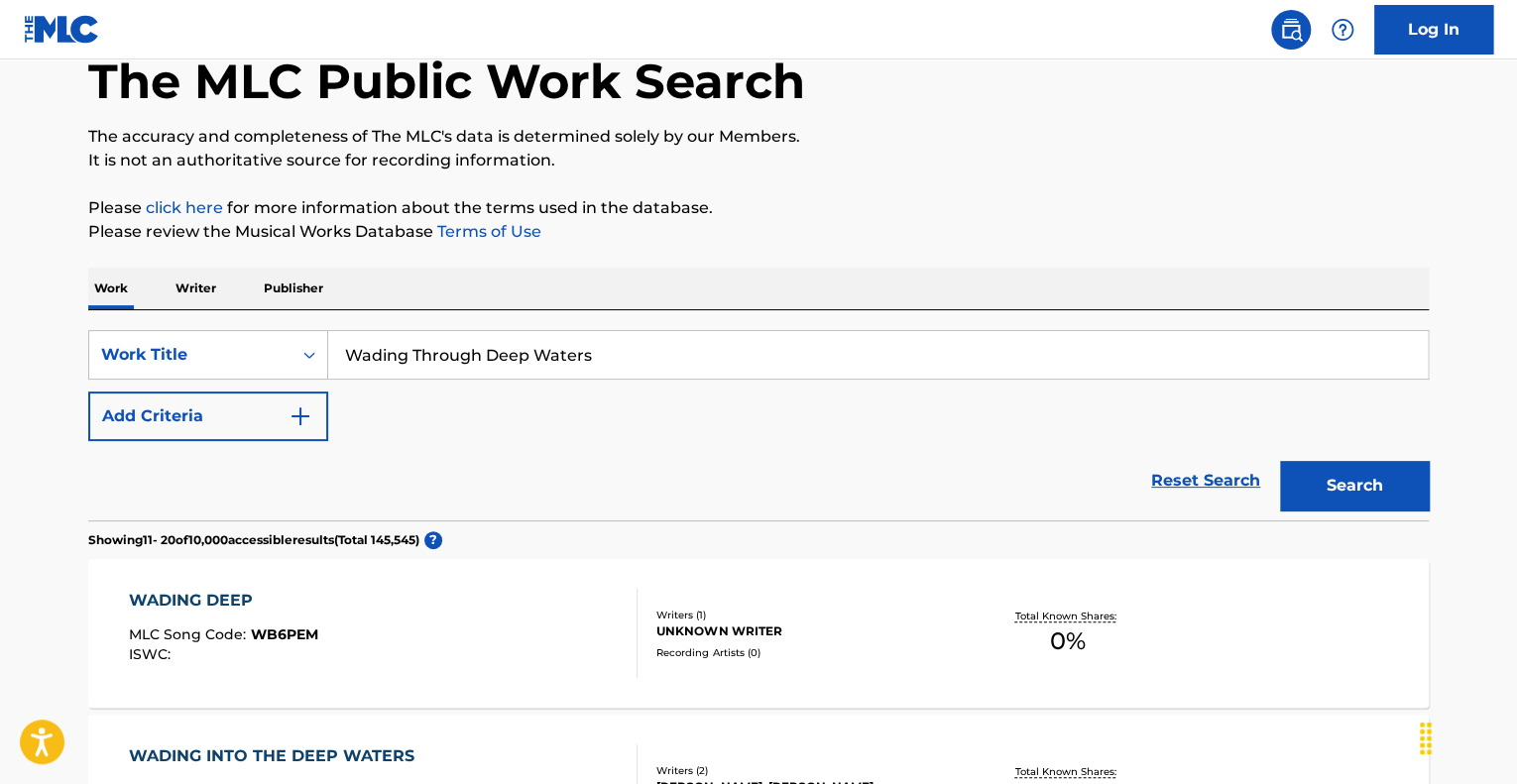 scroll, scrollTop: 0, scrollLeft: 0, axis: both 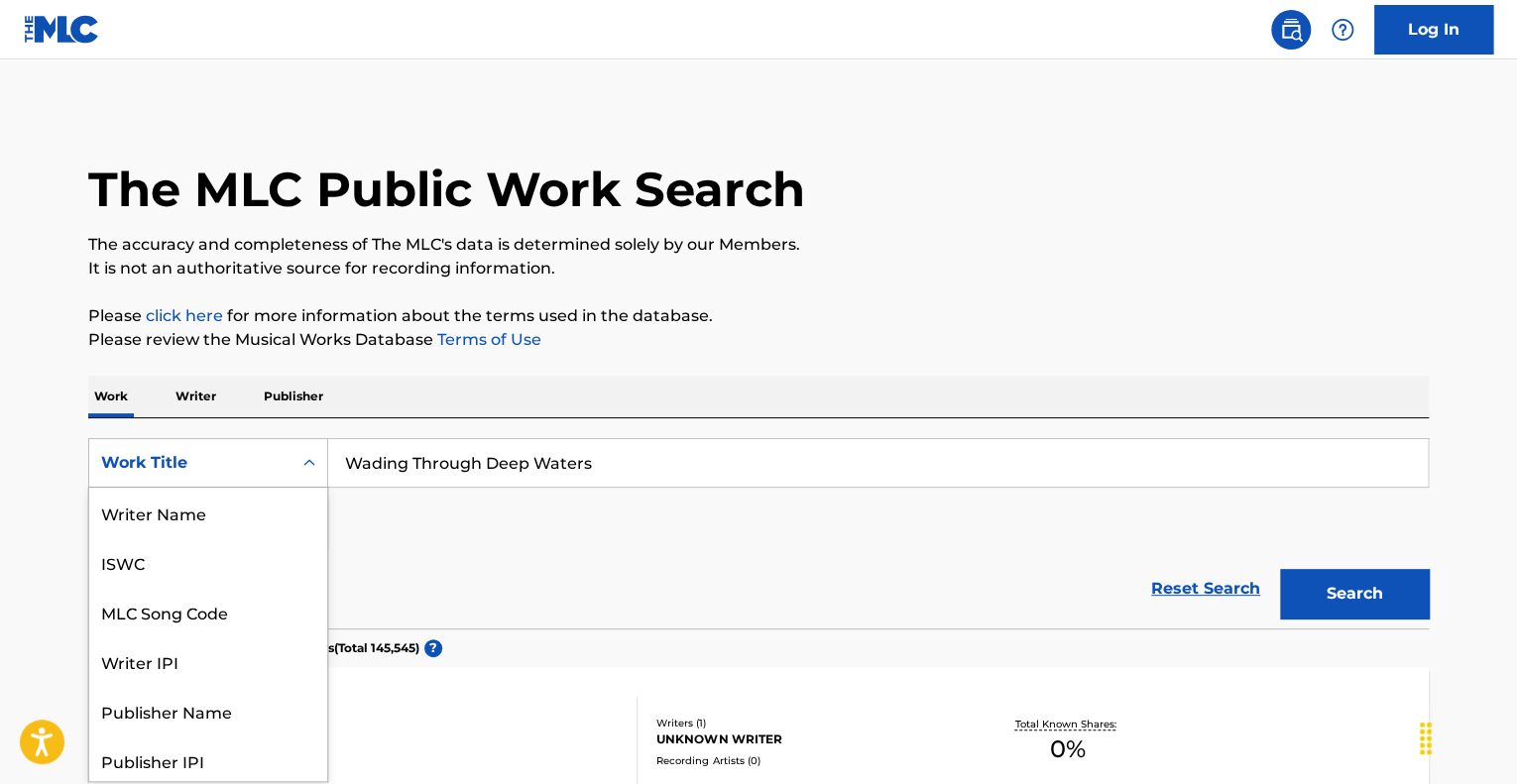 click on "Work Title" at bounding box center (190, 463) 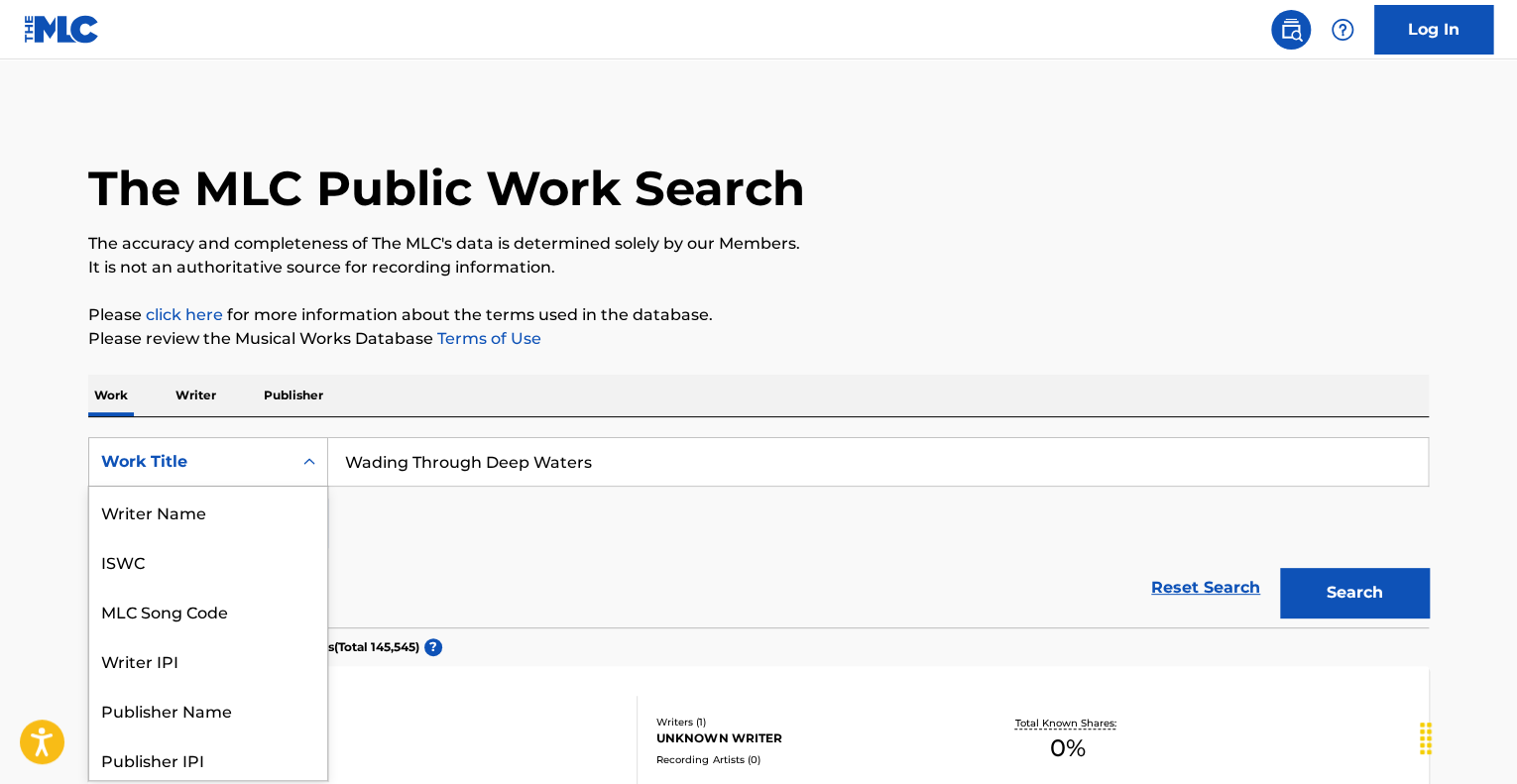 scroll, scrollTop: 99, scrollLeft: 0, axis: vertical 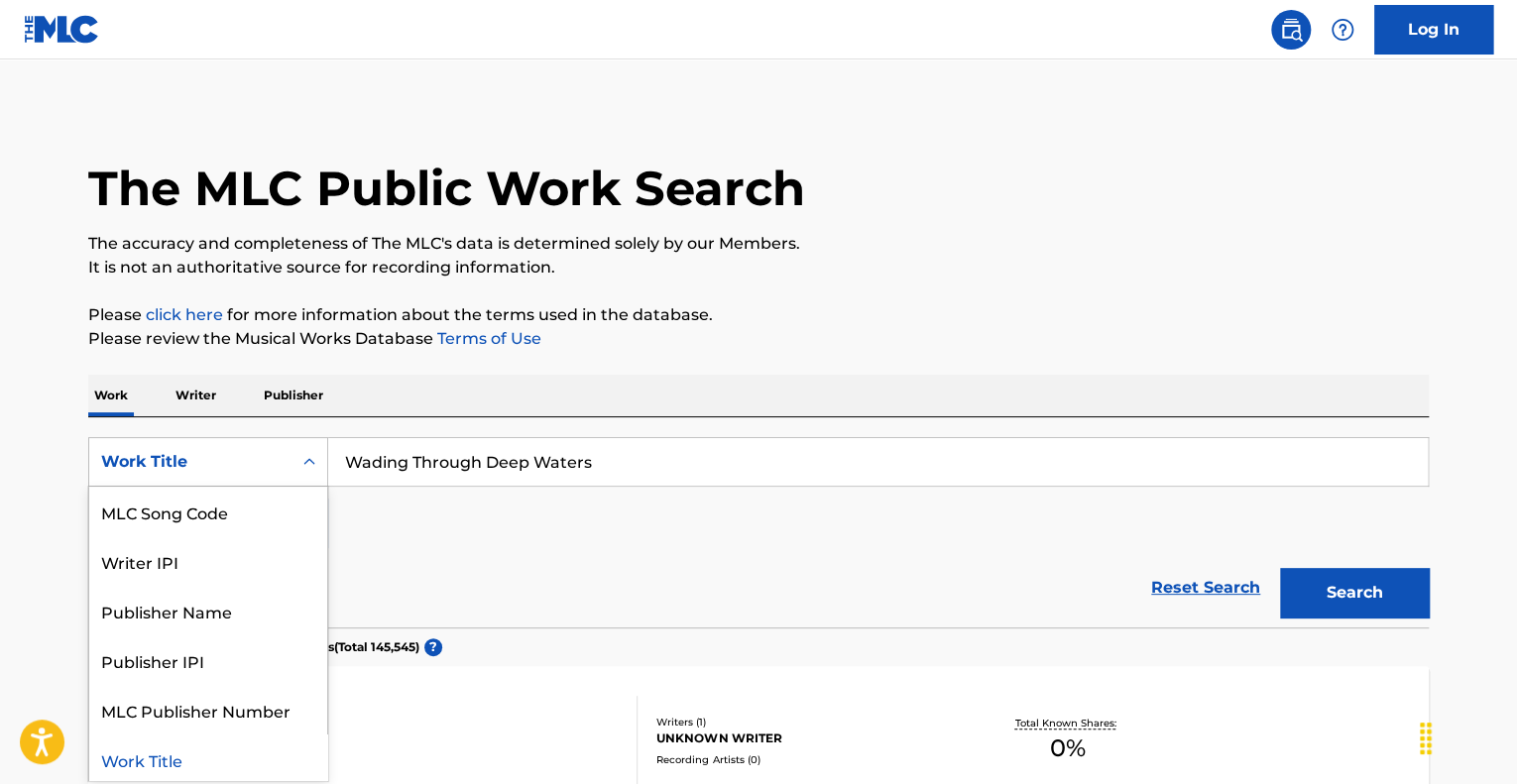 click on "Work Title" at bounding box center (190, 462) 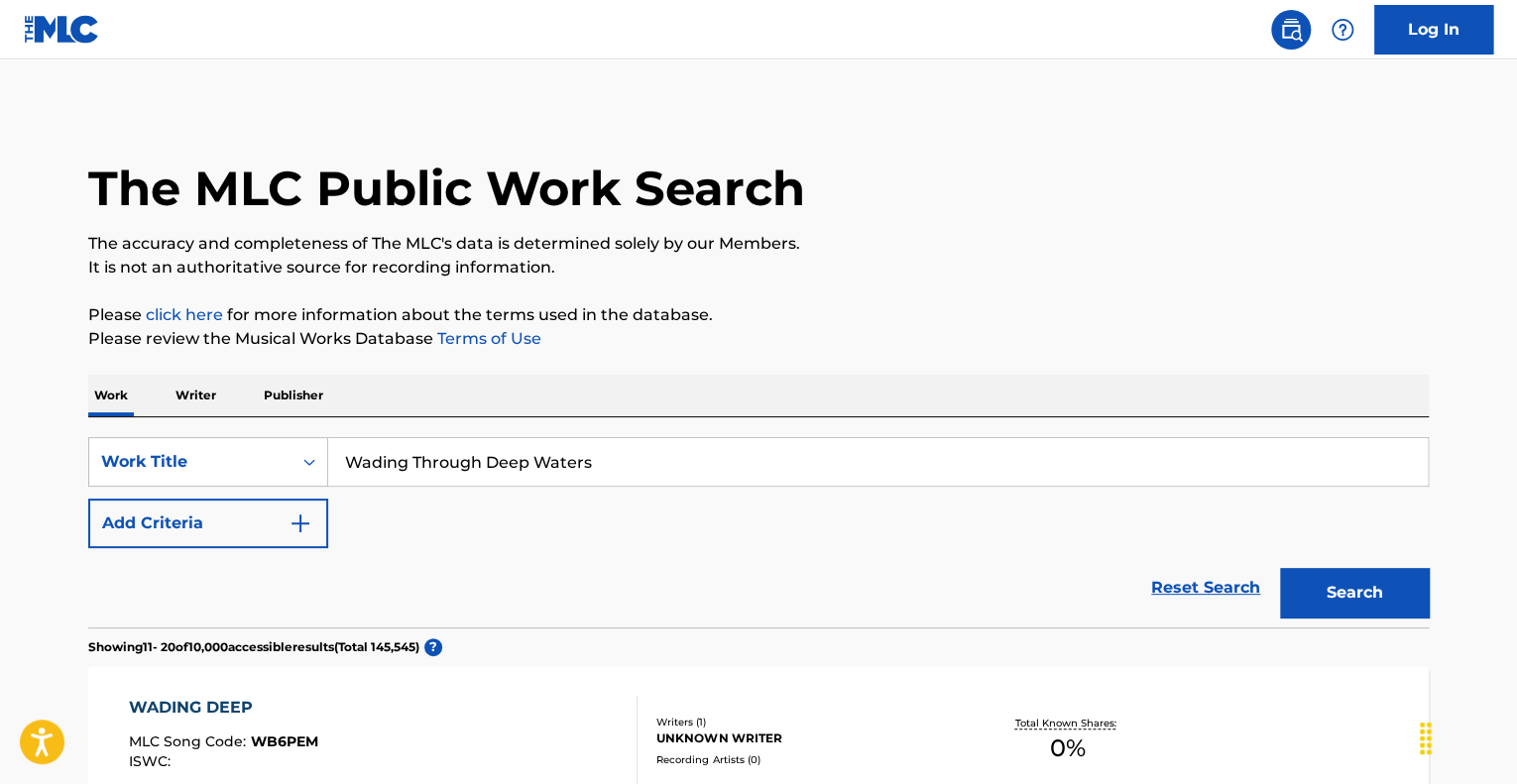click on "Writer" at bounding box center (195, 395) 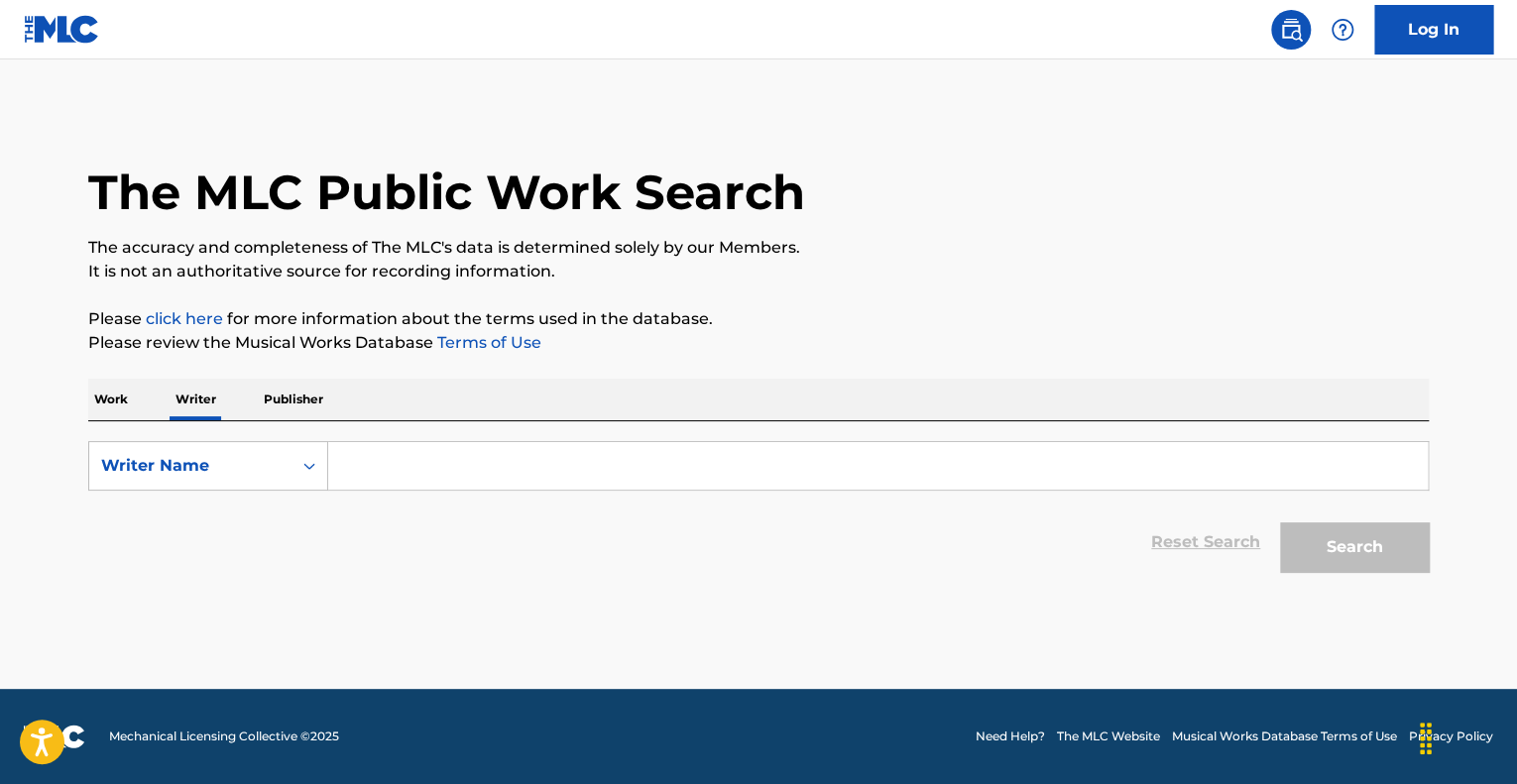 click at bounding box center (877, 466) 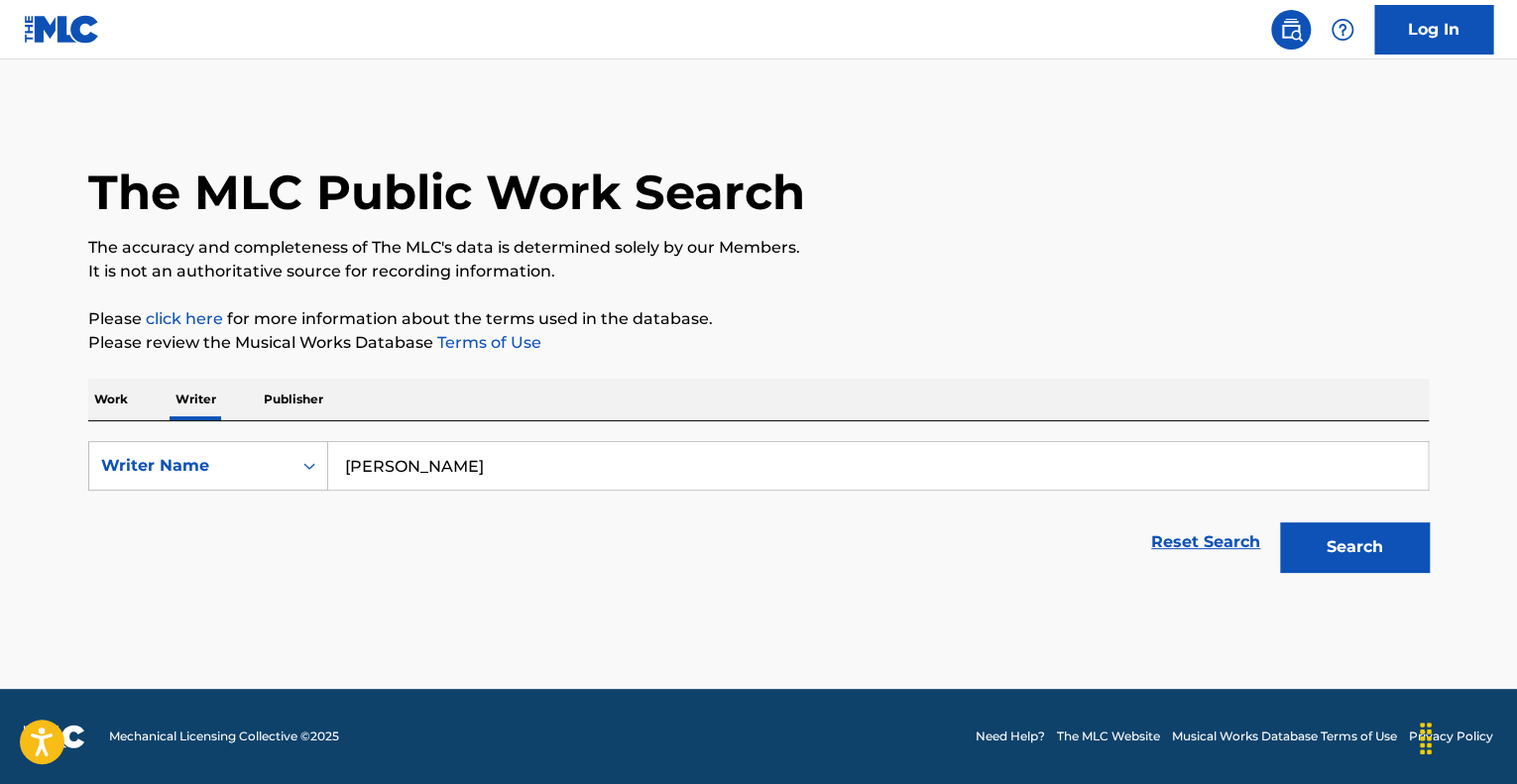 type on "Larry McPeak" 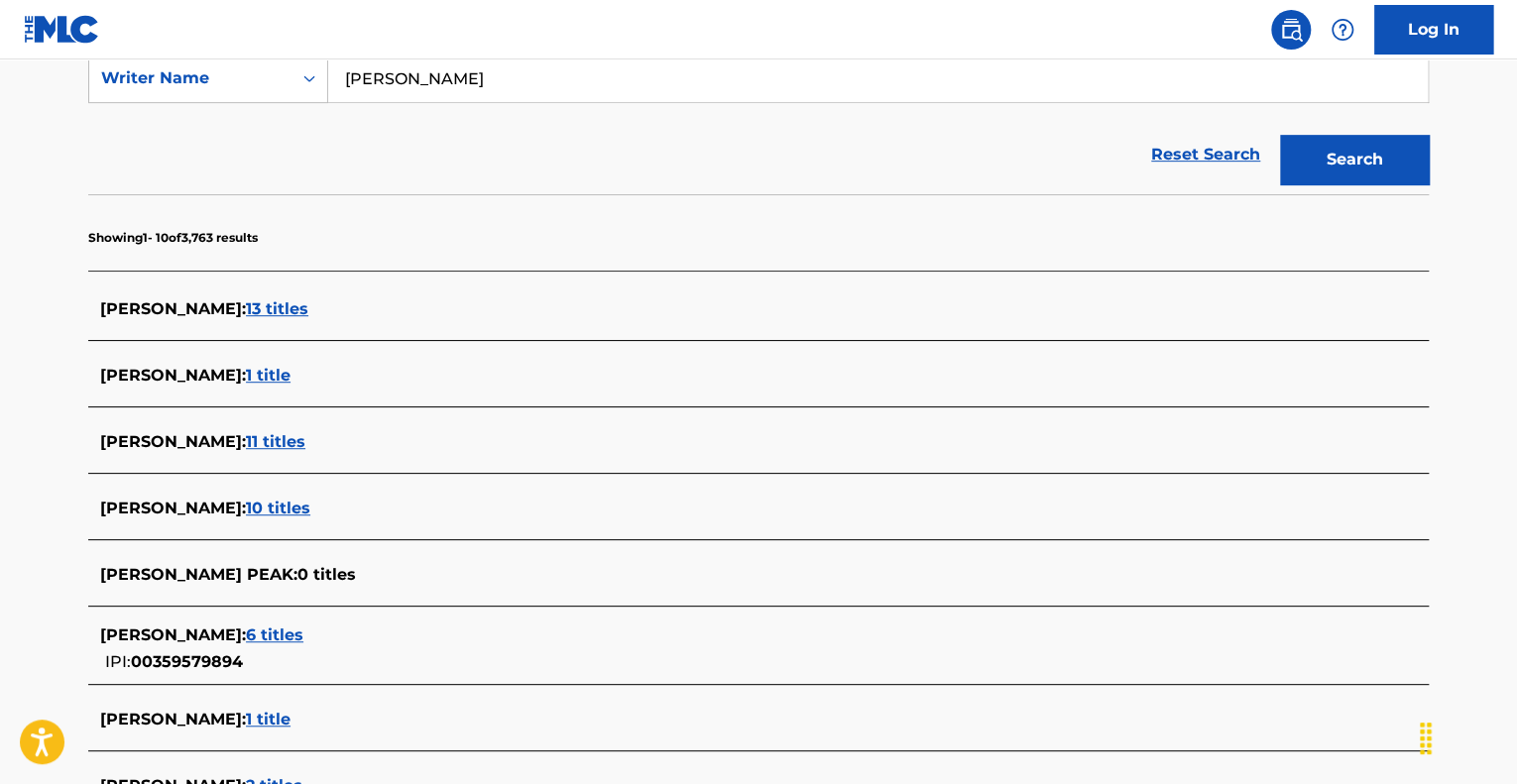 scroll, scrollTop: 396, scrollLeft: 0, axis: vertical 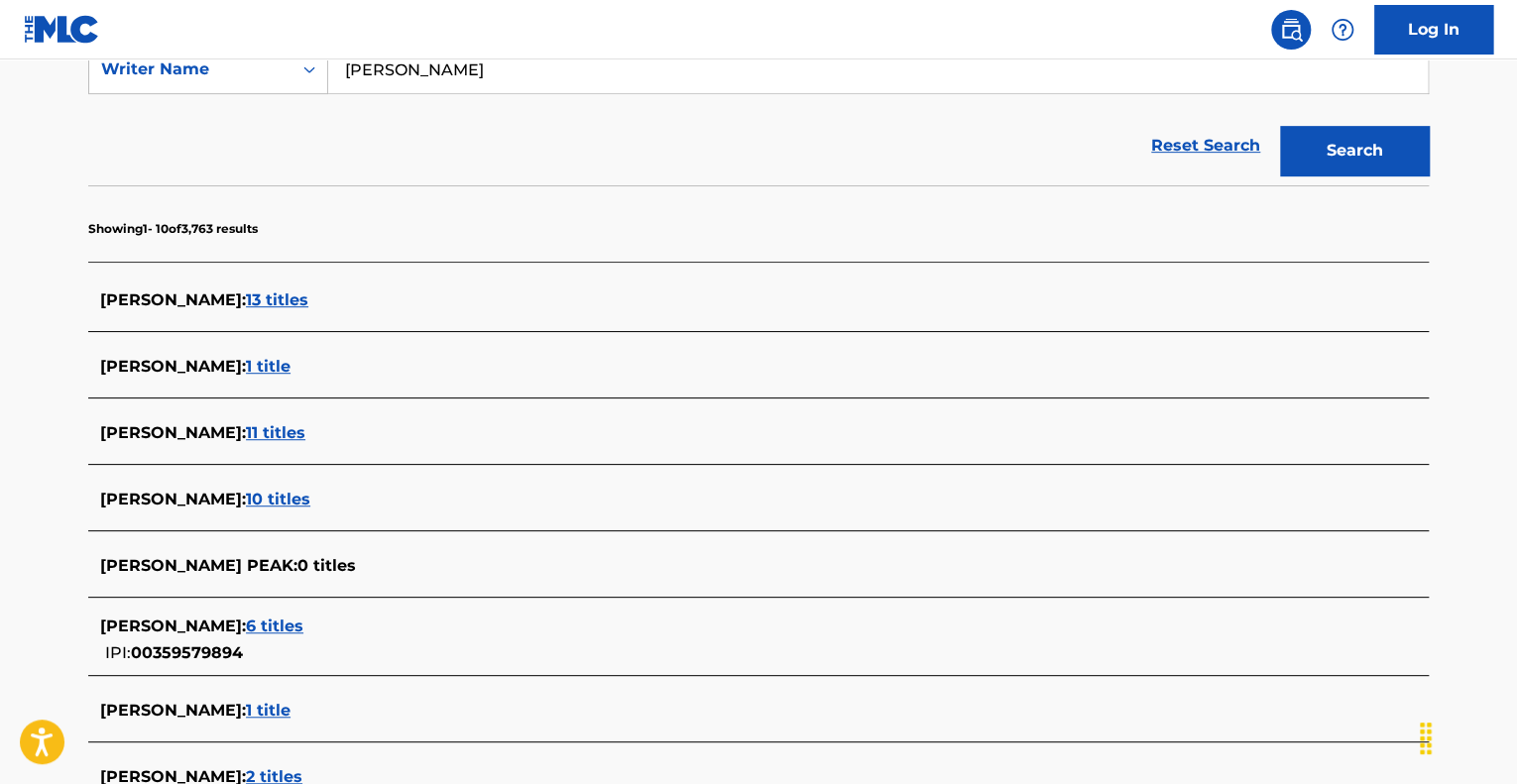 click on "13 titles" at bounding box center [277, 299] 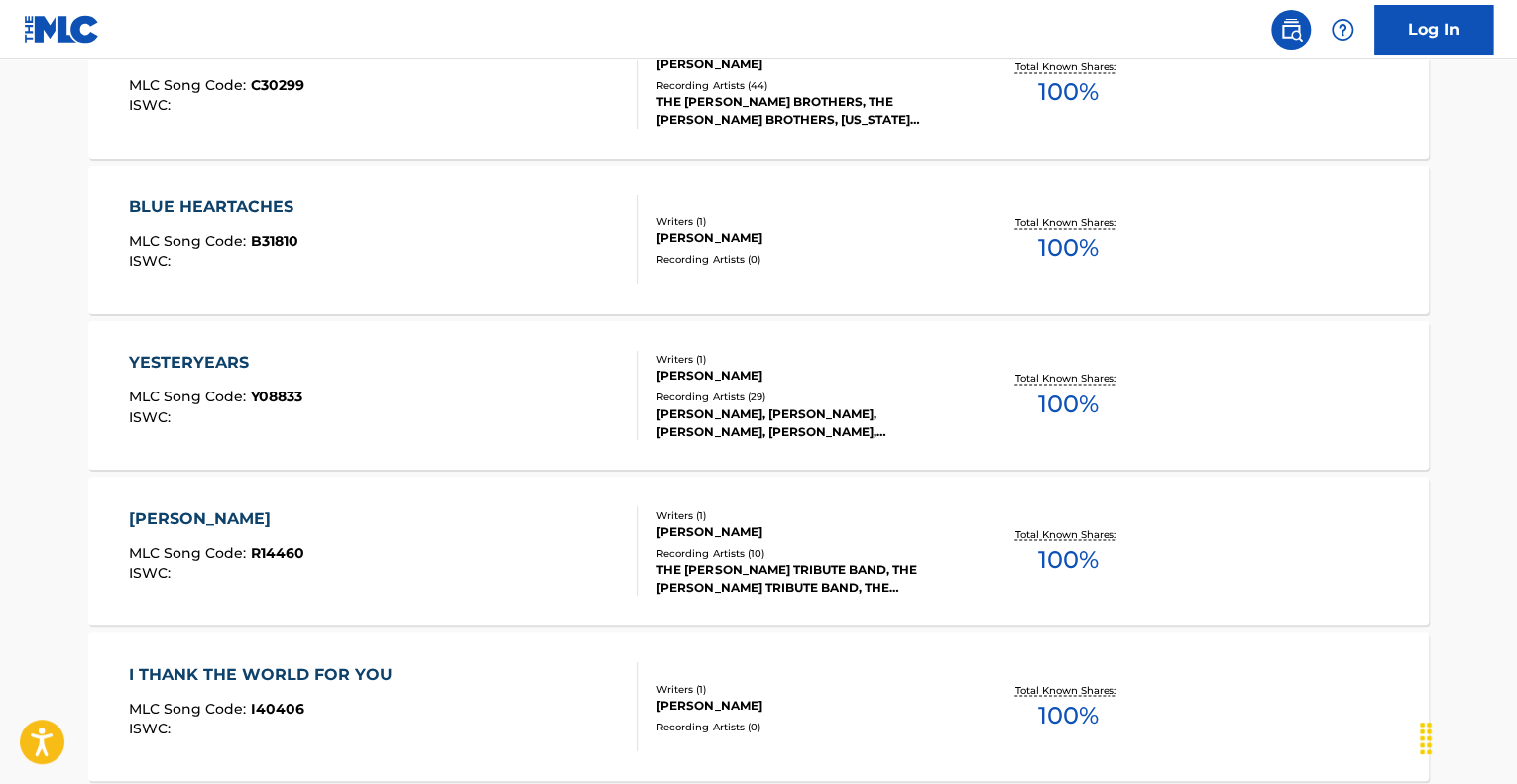 scroll, scrollTop: 1586, scrollLeft: 0, axis: vertical 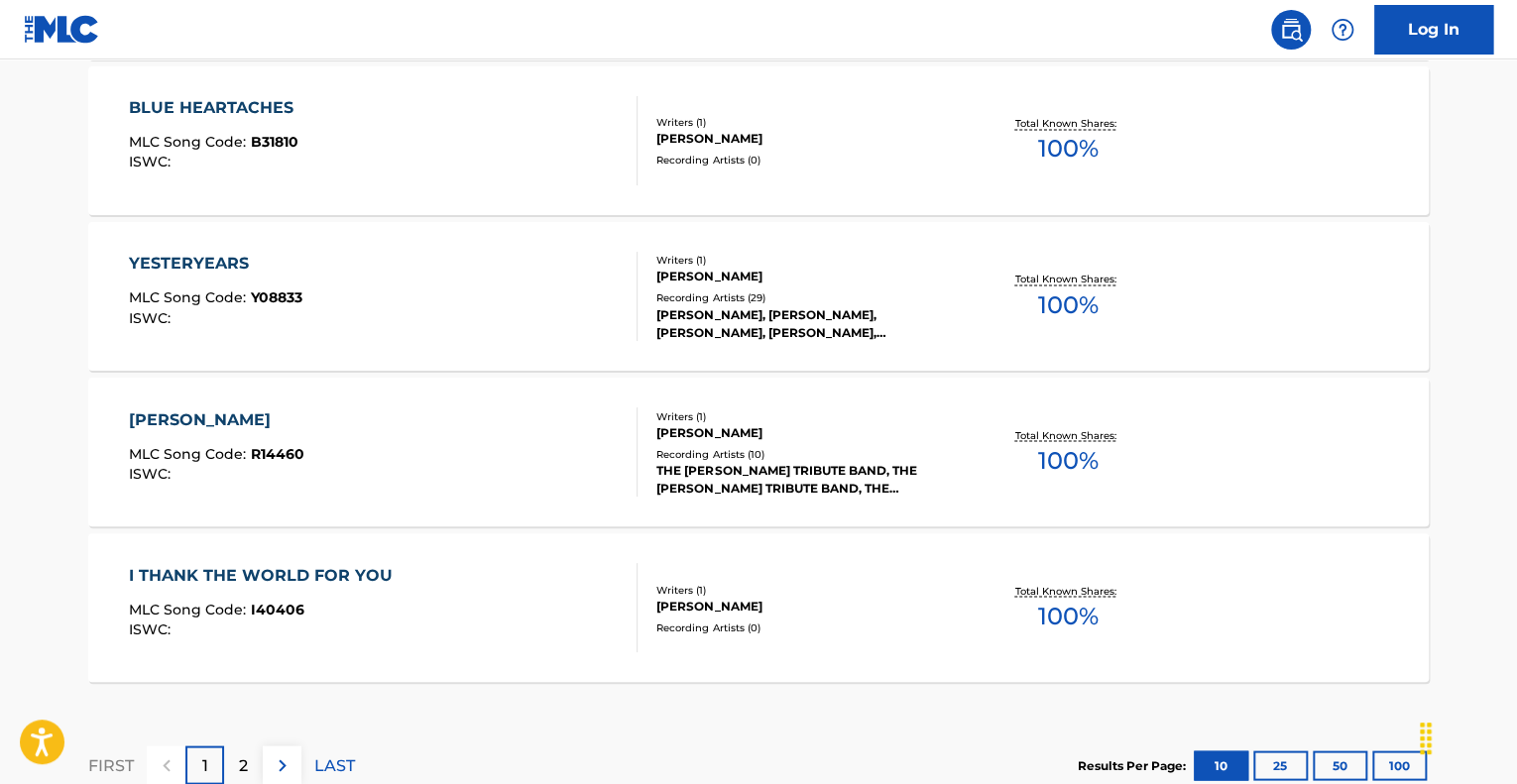 click on "[PERSON_NAME]" at bounding box center (806, 277) 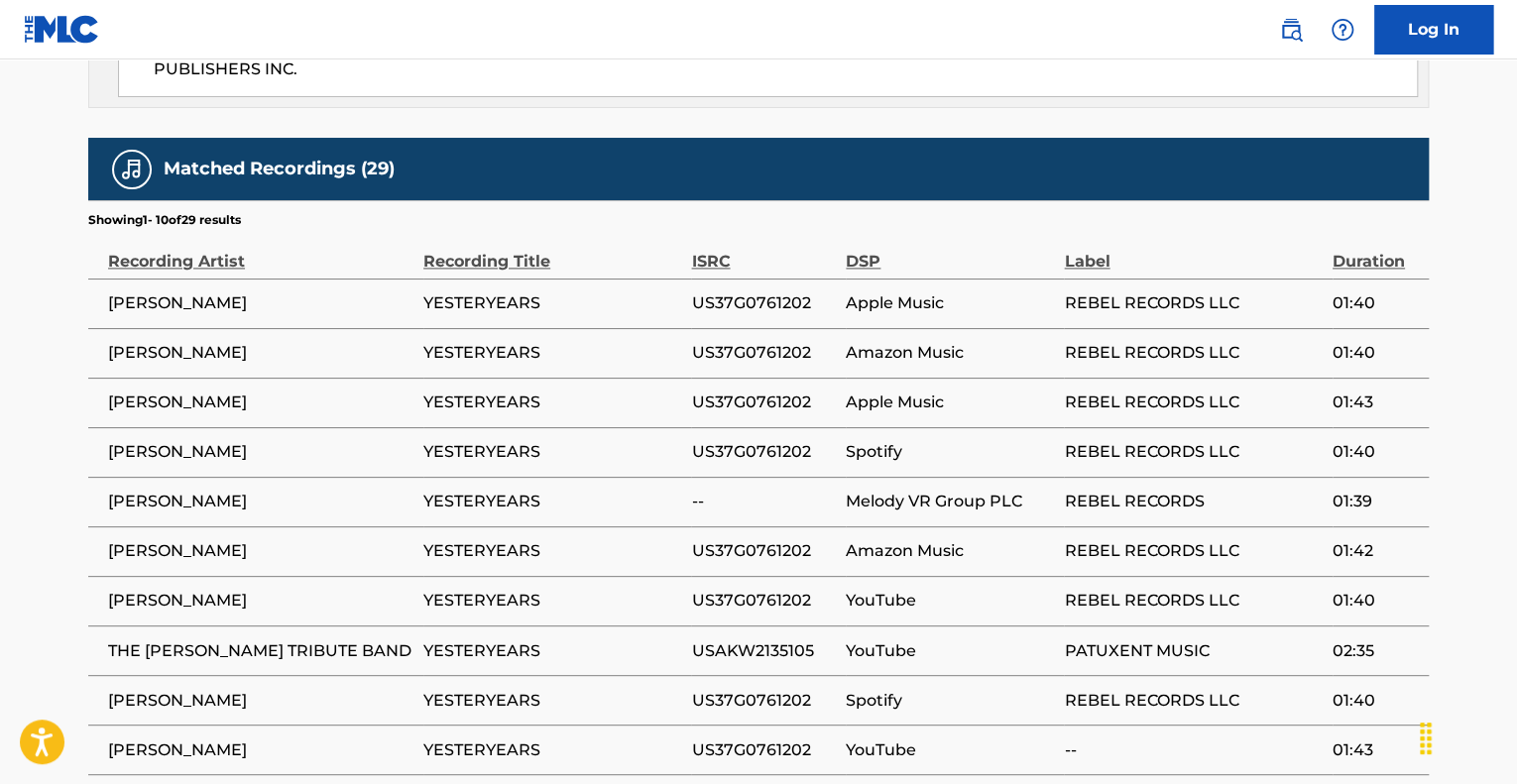 scroll, scrollTop: 1288, scrollLeft: 0, axis: vertical 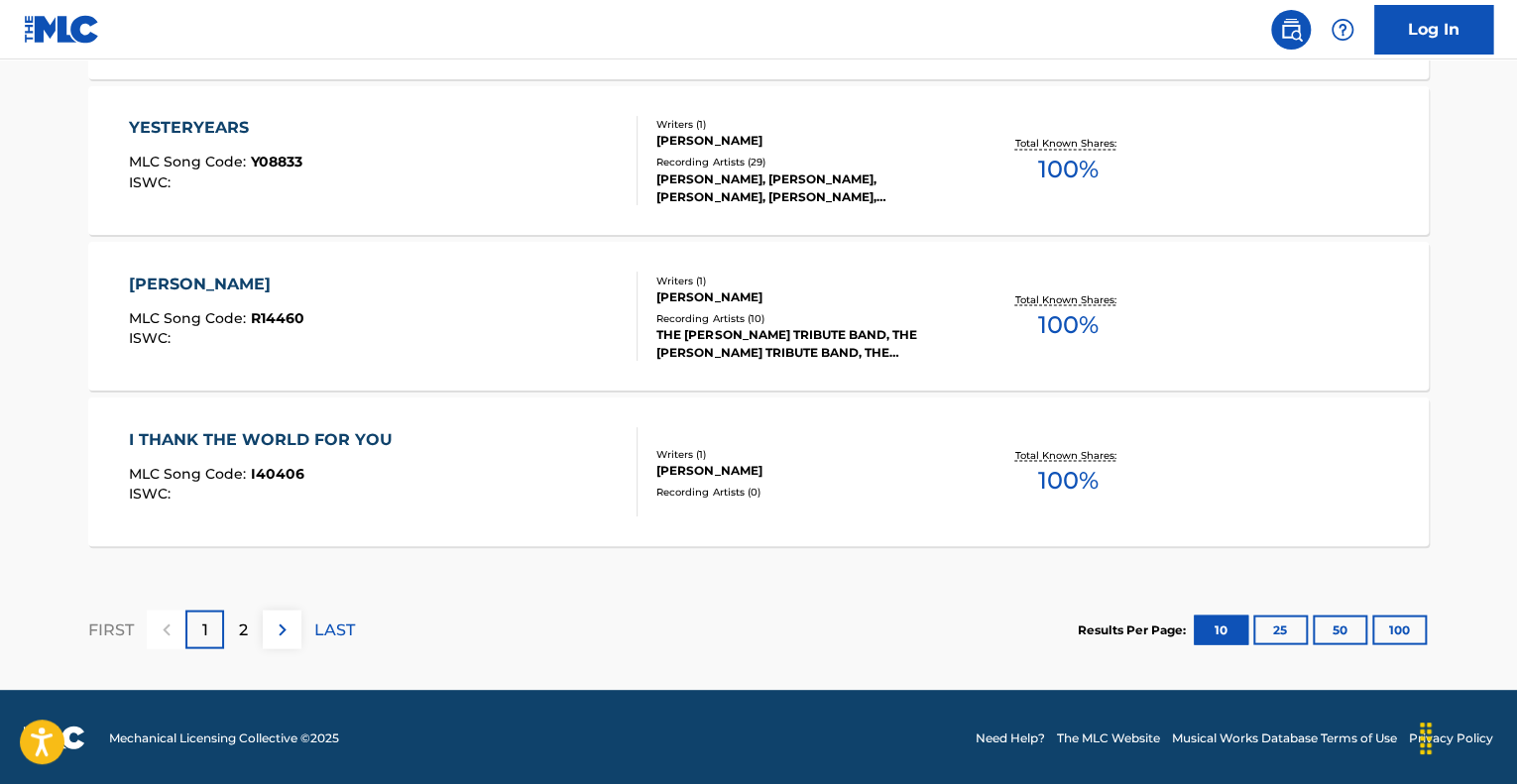click on "I THANK THE WORLD FOR YOU" at bounding box center (266, 439) 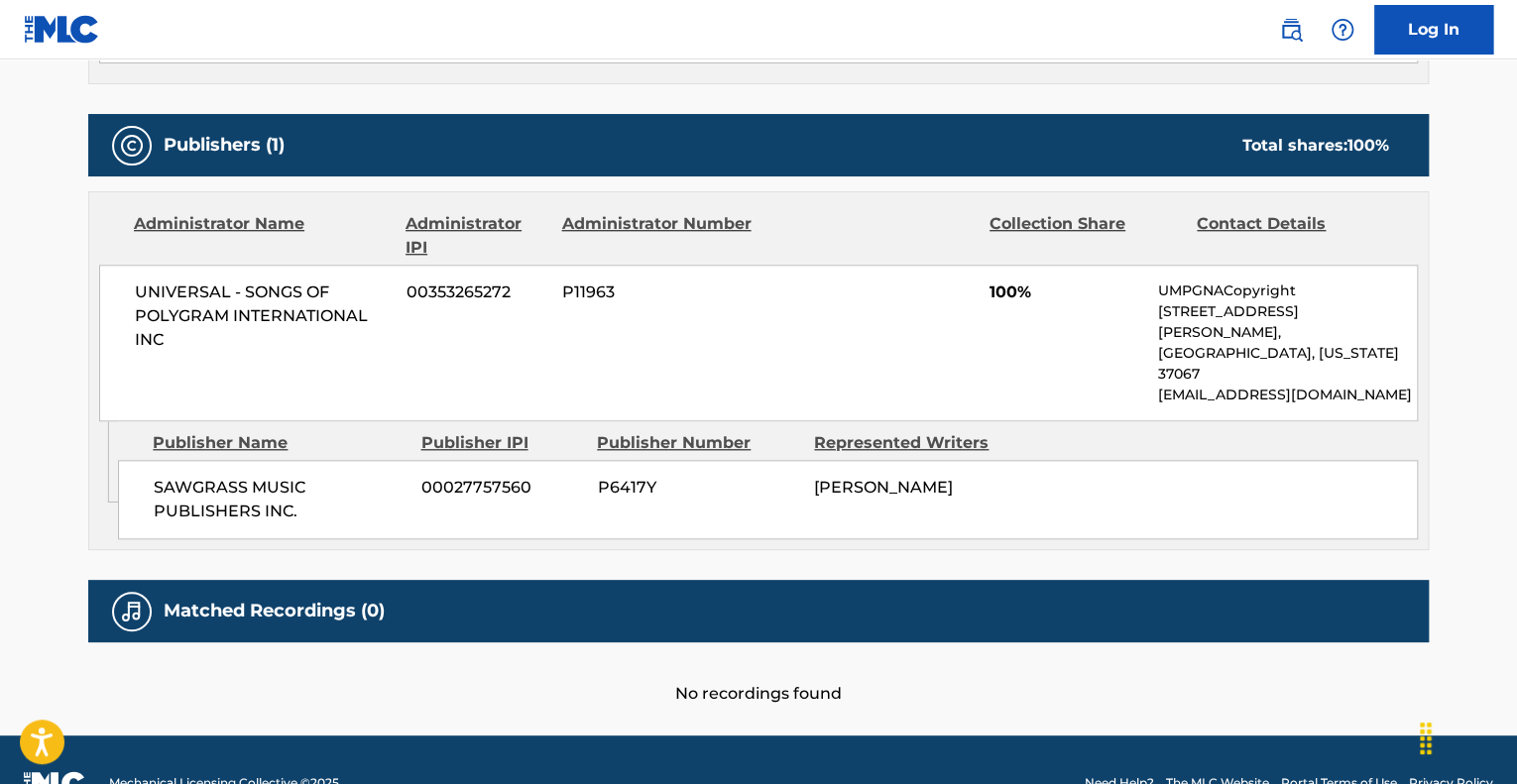 scroll, scrollTop: 813, scrollLeft: 0, axis: vertical 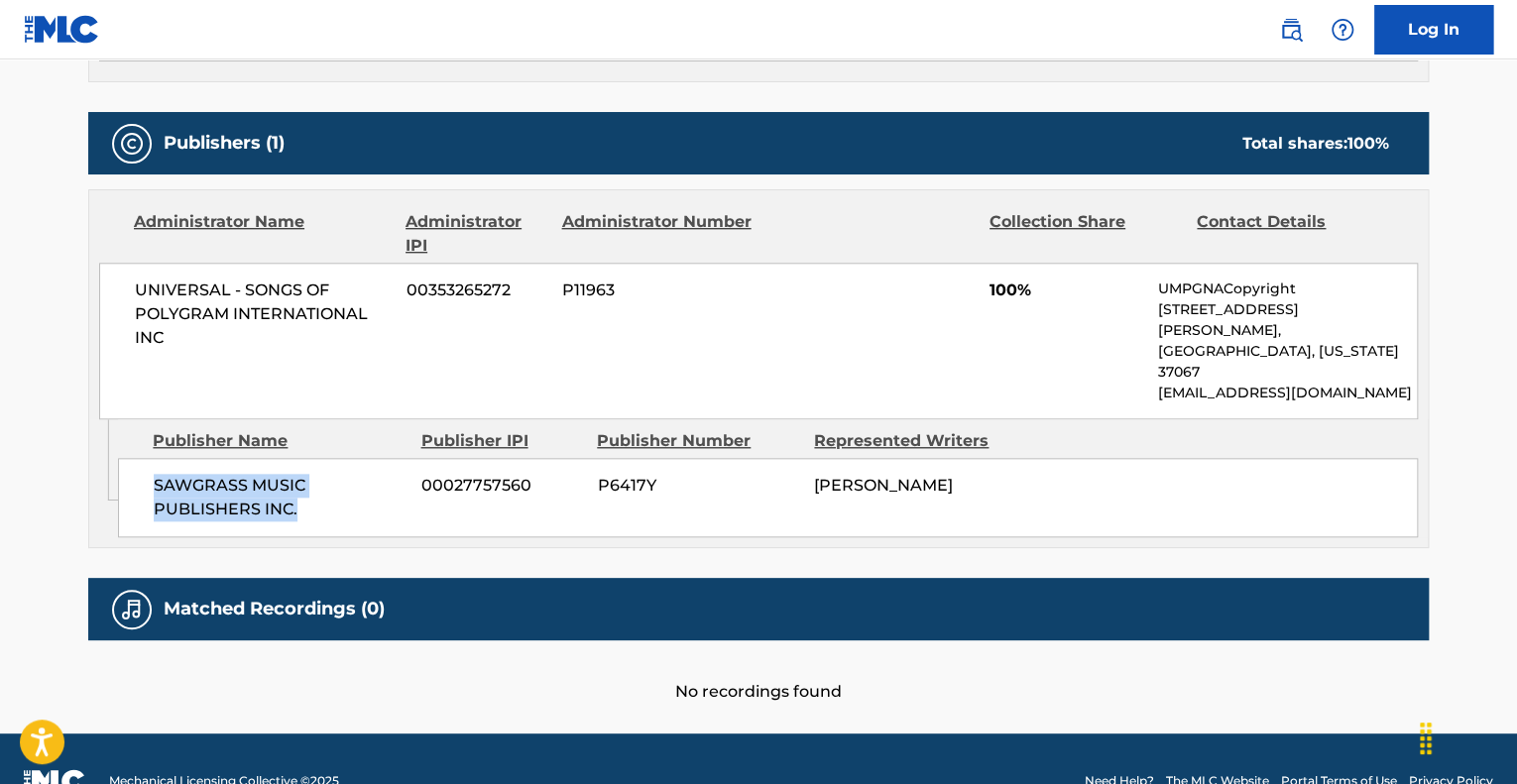 drag, startPoint x: 305, startPoint y: 463, endPoint x: 148, endPoint y: 443, distance: 158.26876 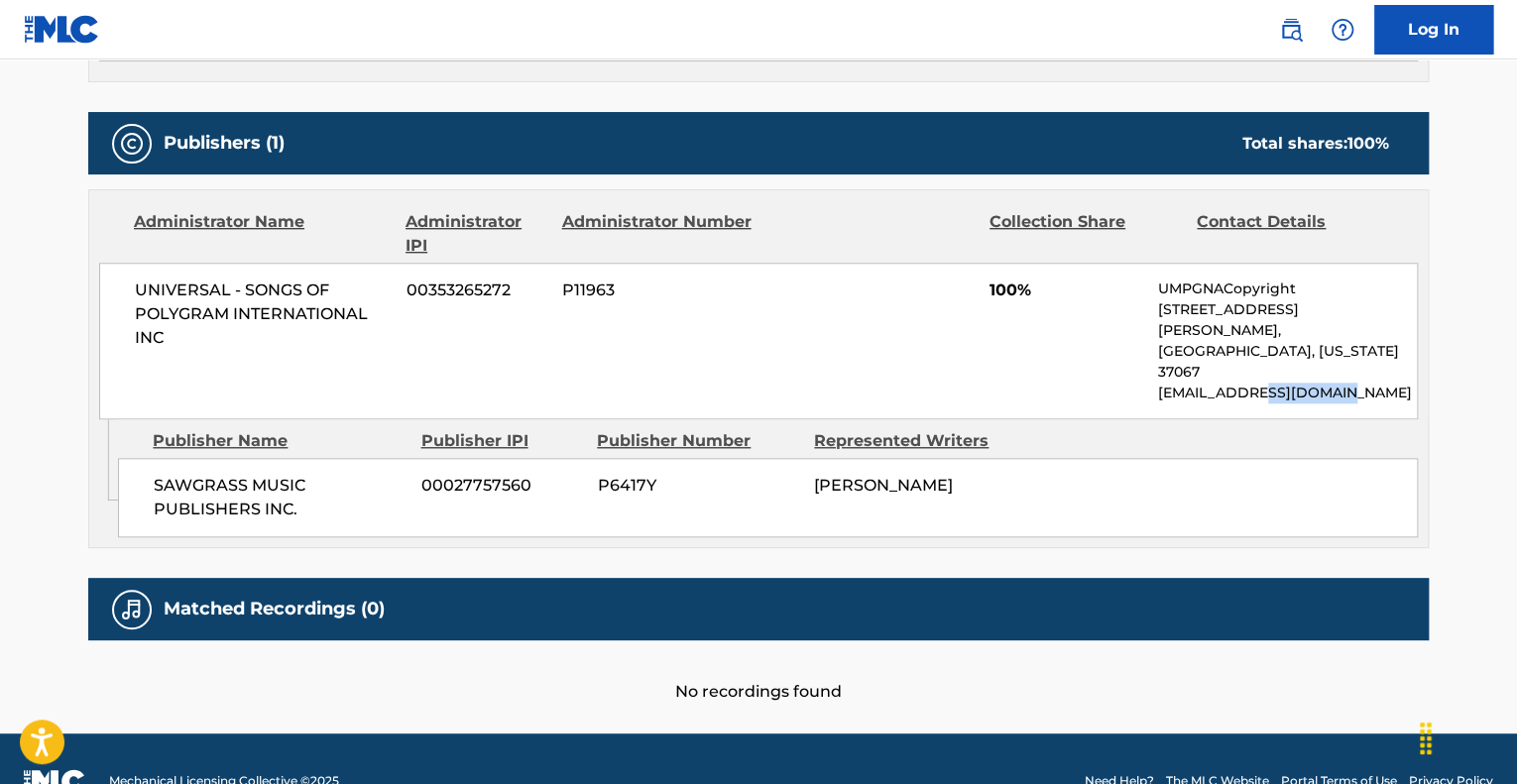drag, startPoint x: 1356, startPoint y: 350, endPoint x: 1265, endPoint y: 348, distance: 91.021975 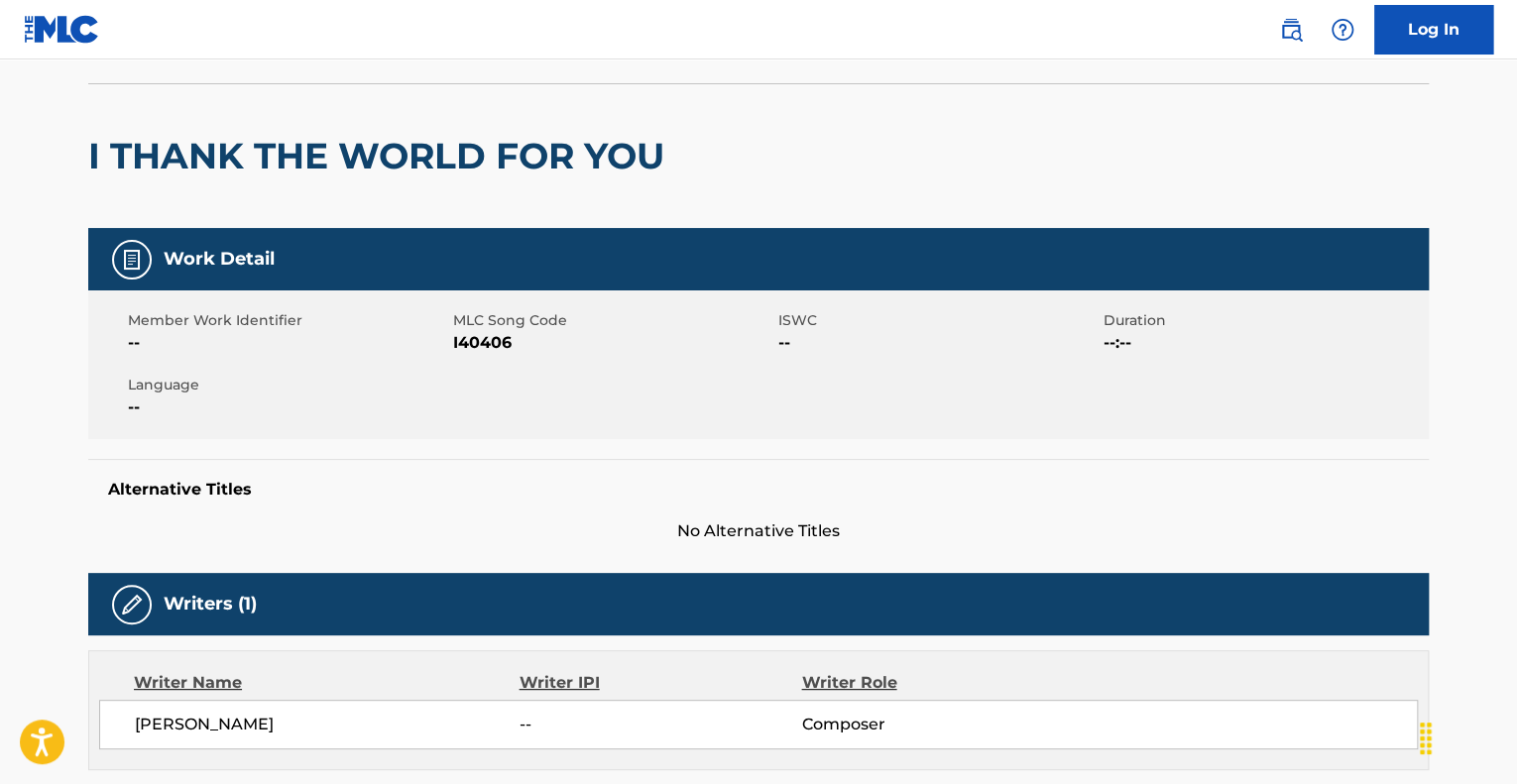 scroll, scrollTop: 0, scrollLeft: 0, axis: both 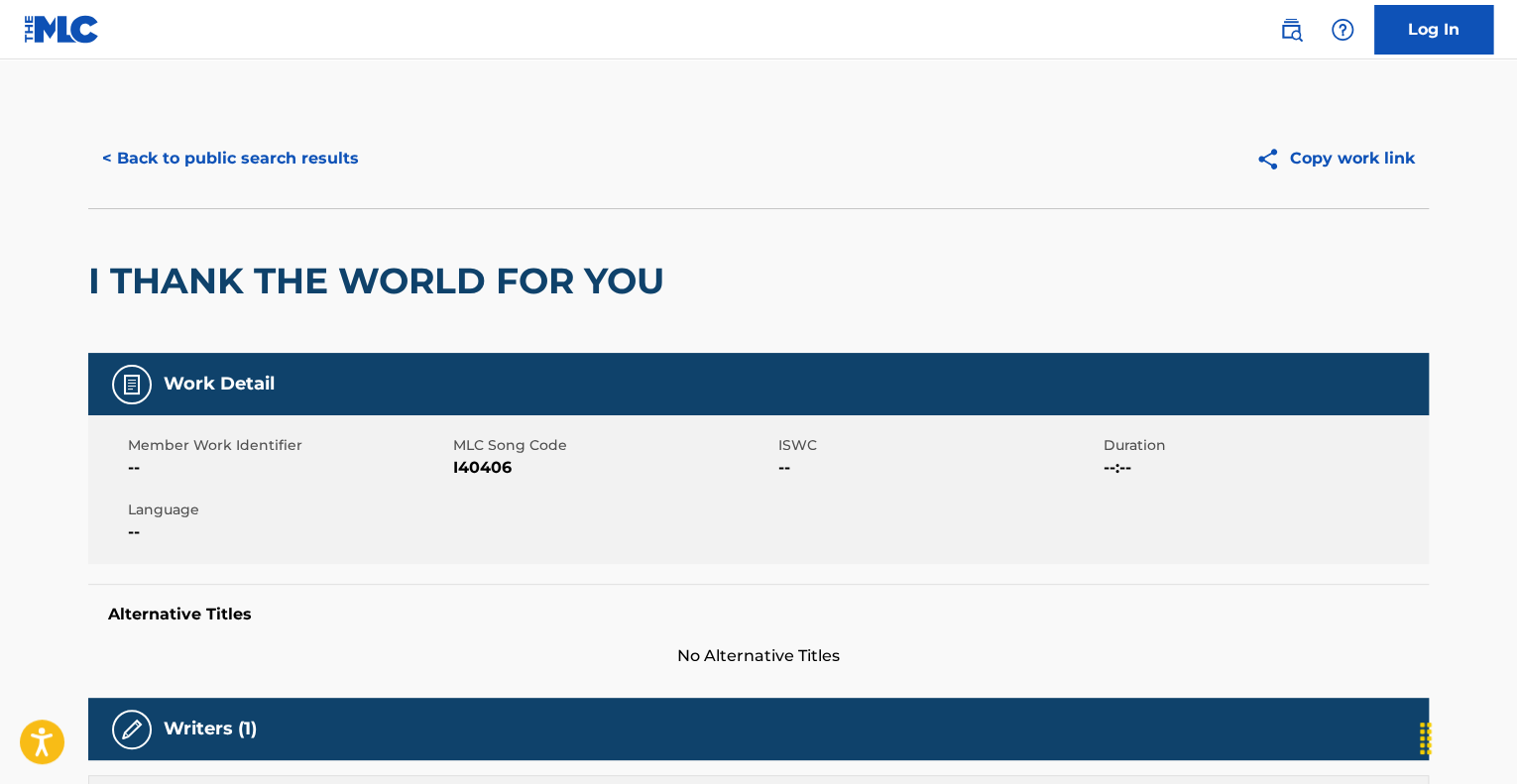 click on "< Back to public search results" at bounding box center [230, 159] 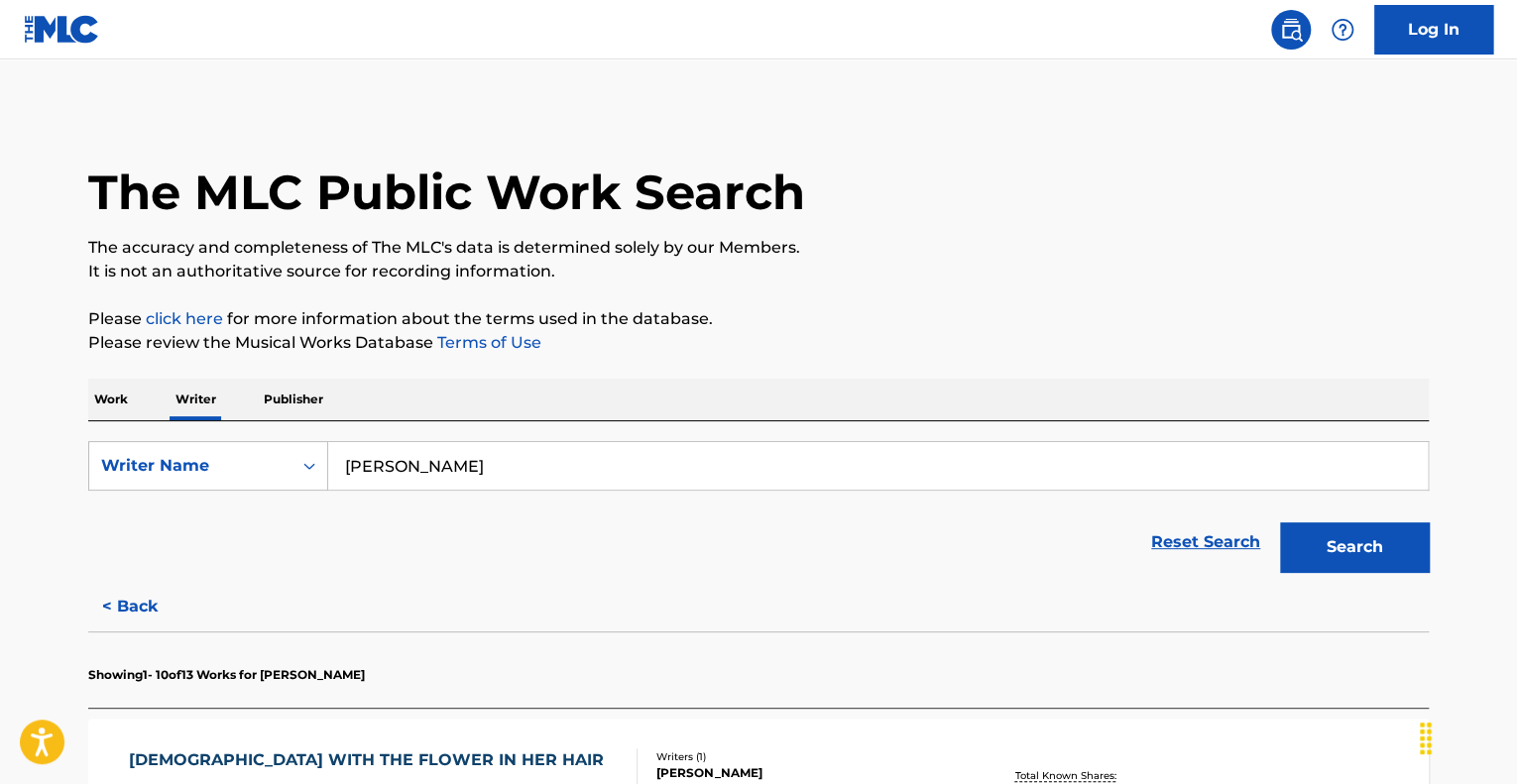 click on "Work" at bounding box center (111, 399) 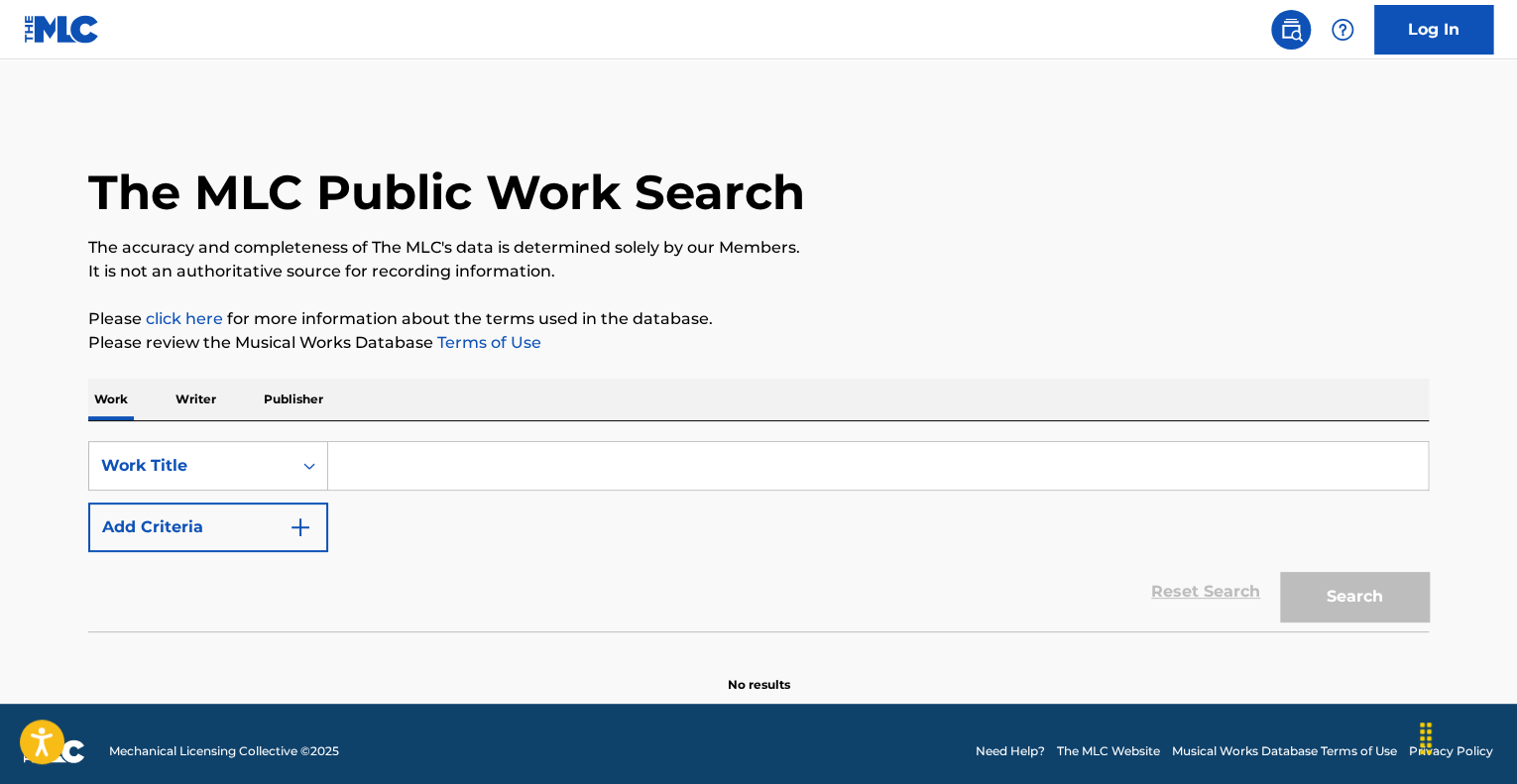 click at bounding box center [877, 466] 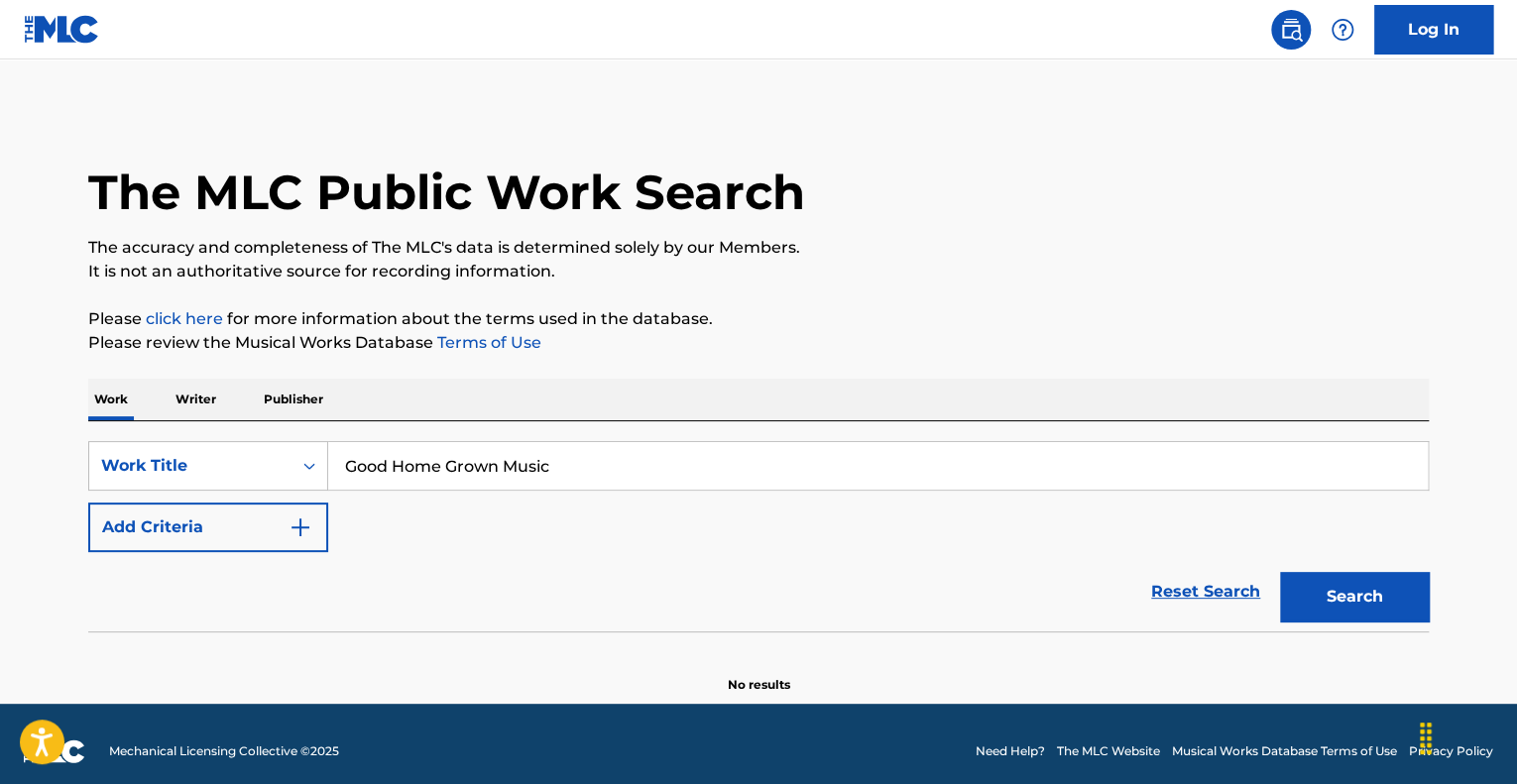 type on "Good Home Grown Music" 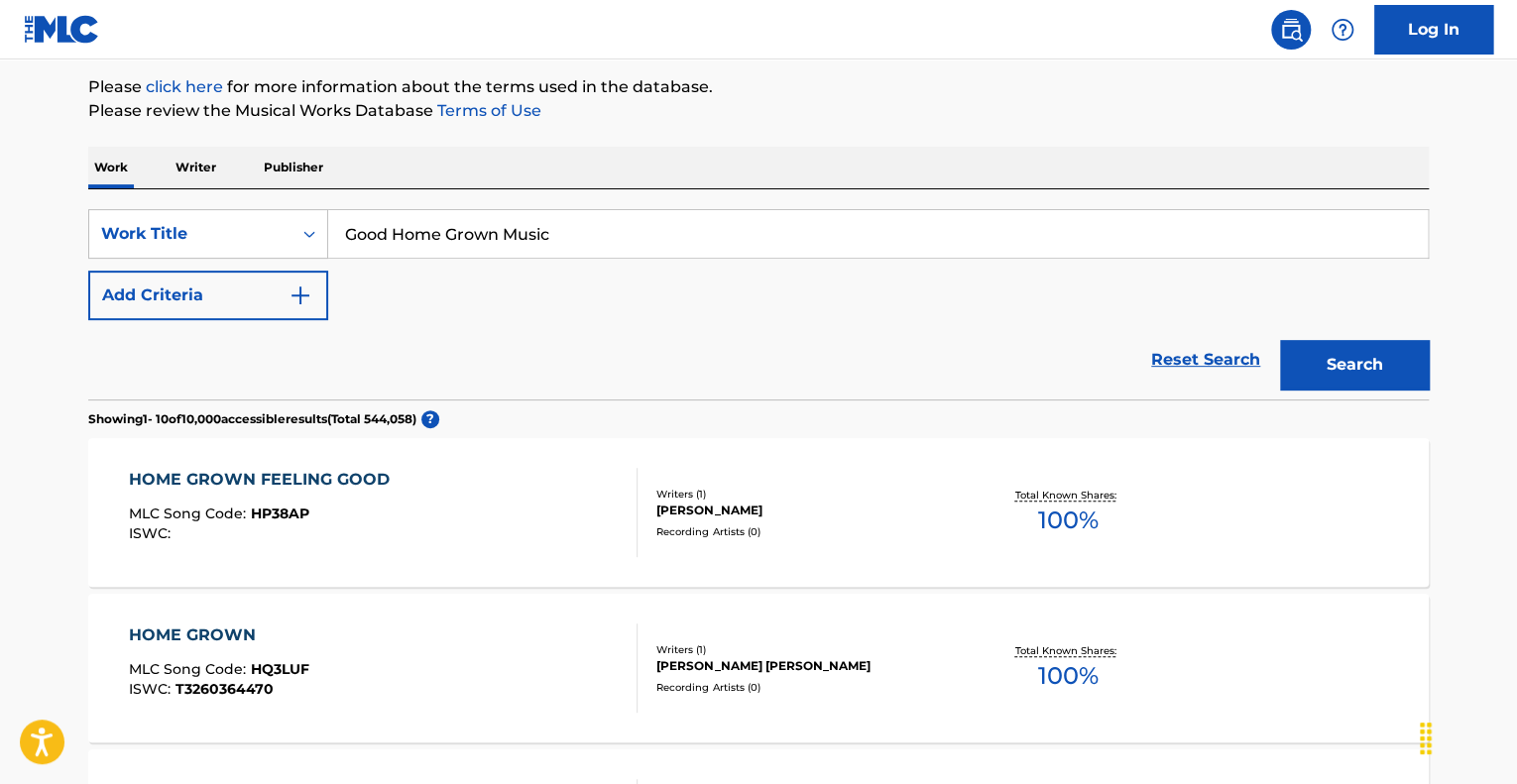 scroll, scrollTop: 198, scrollLeft: 0, axis: vertical 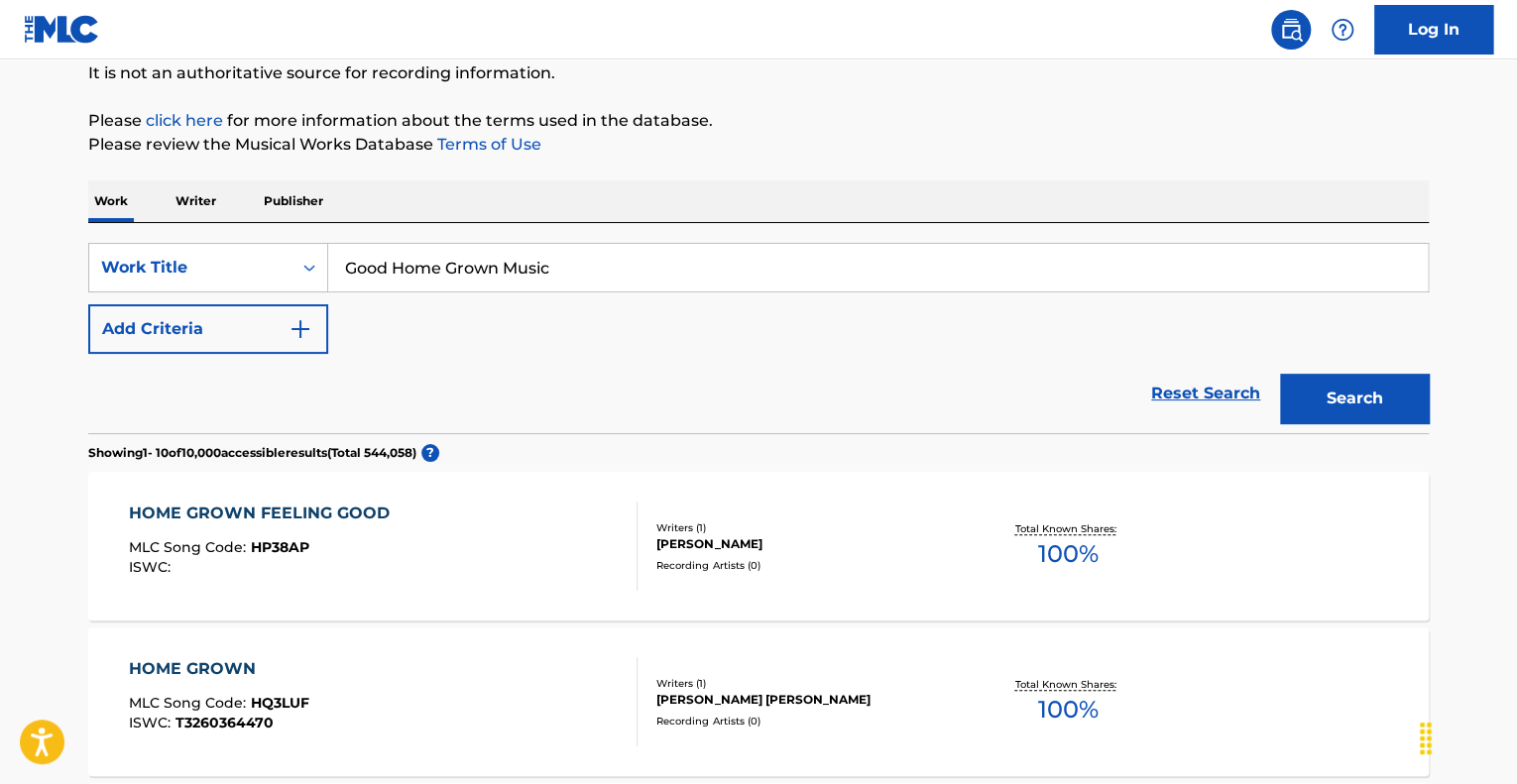 drag, startPoint x: 304, startPoint y: 200, endPoint x: 317, endPoint y: 203, distance: 13.341664 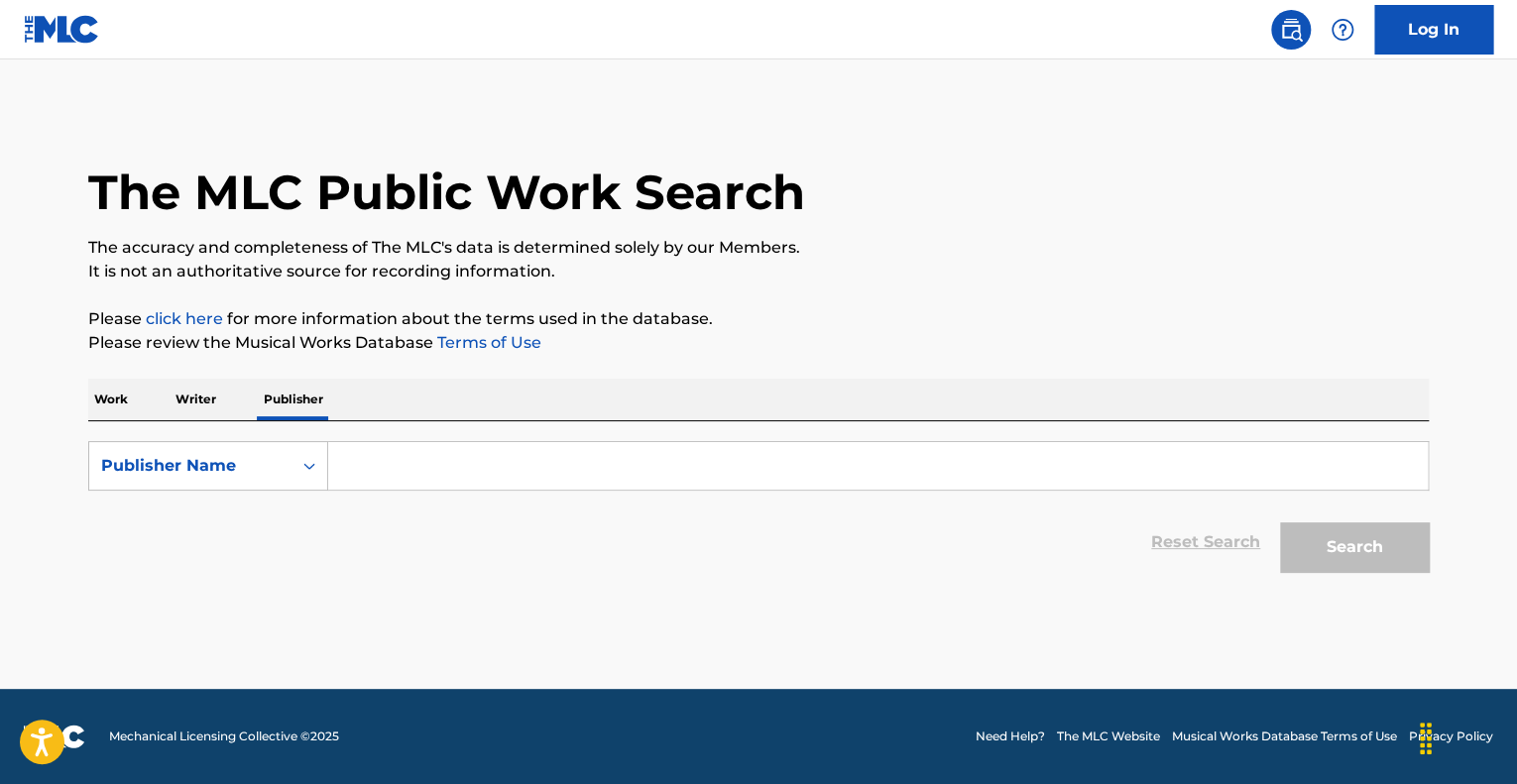 scroll, scrollTop: 0, scrollLeft: 0, axis: both 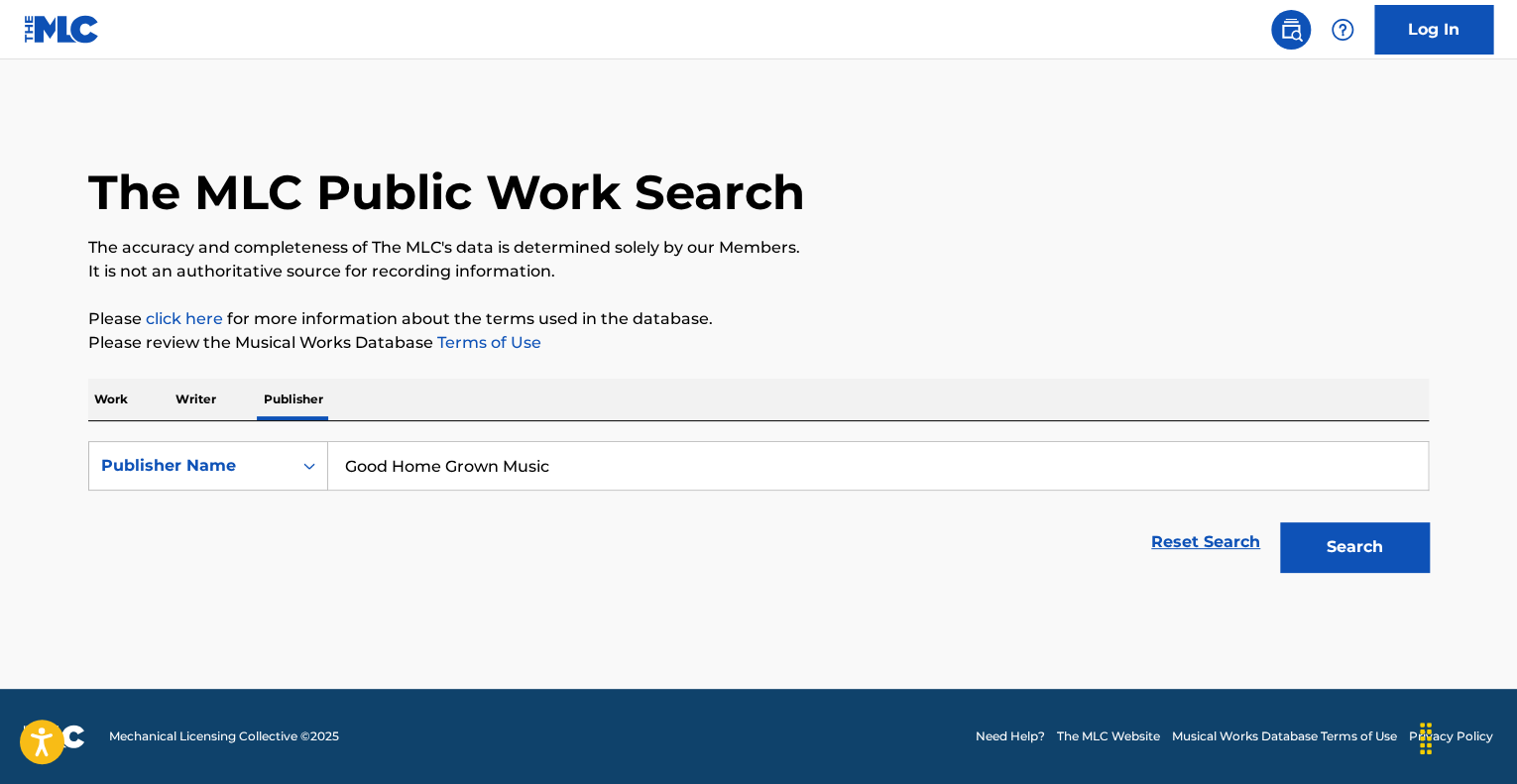 type on "Good Home Grown Music" 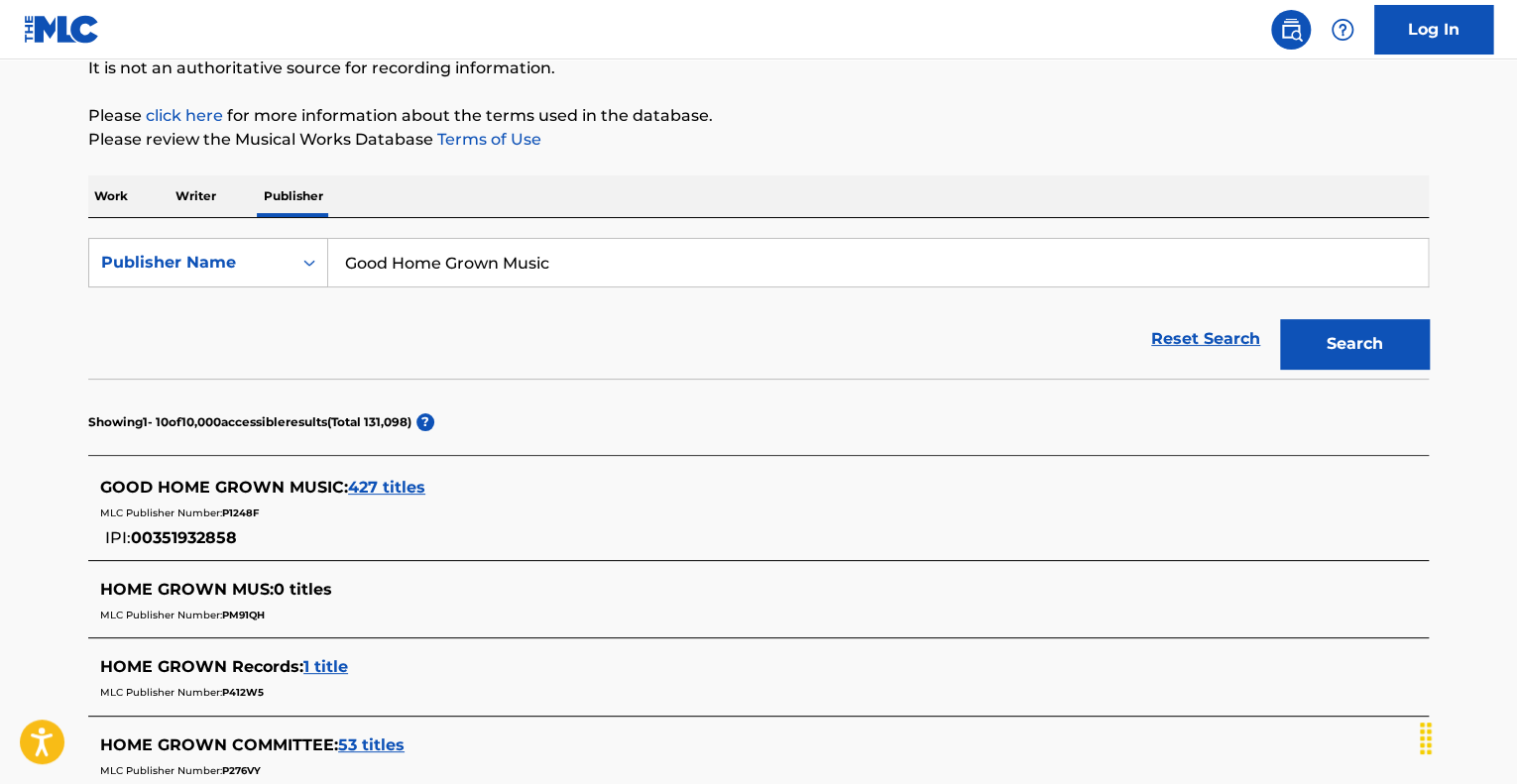 scroll, scrollTop: 128, scrollLeft: 0, axis: vertical 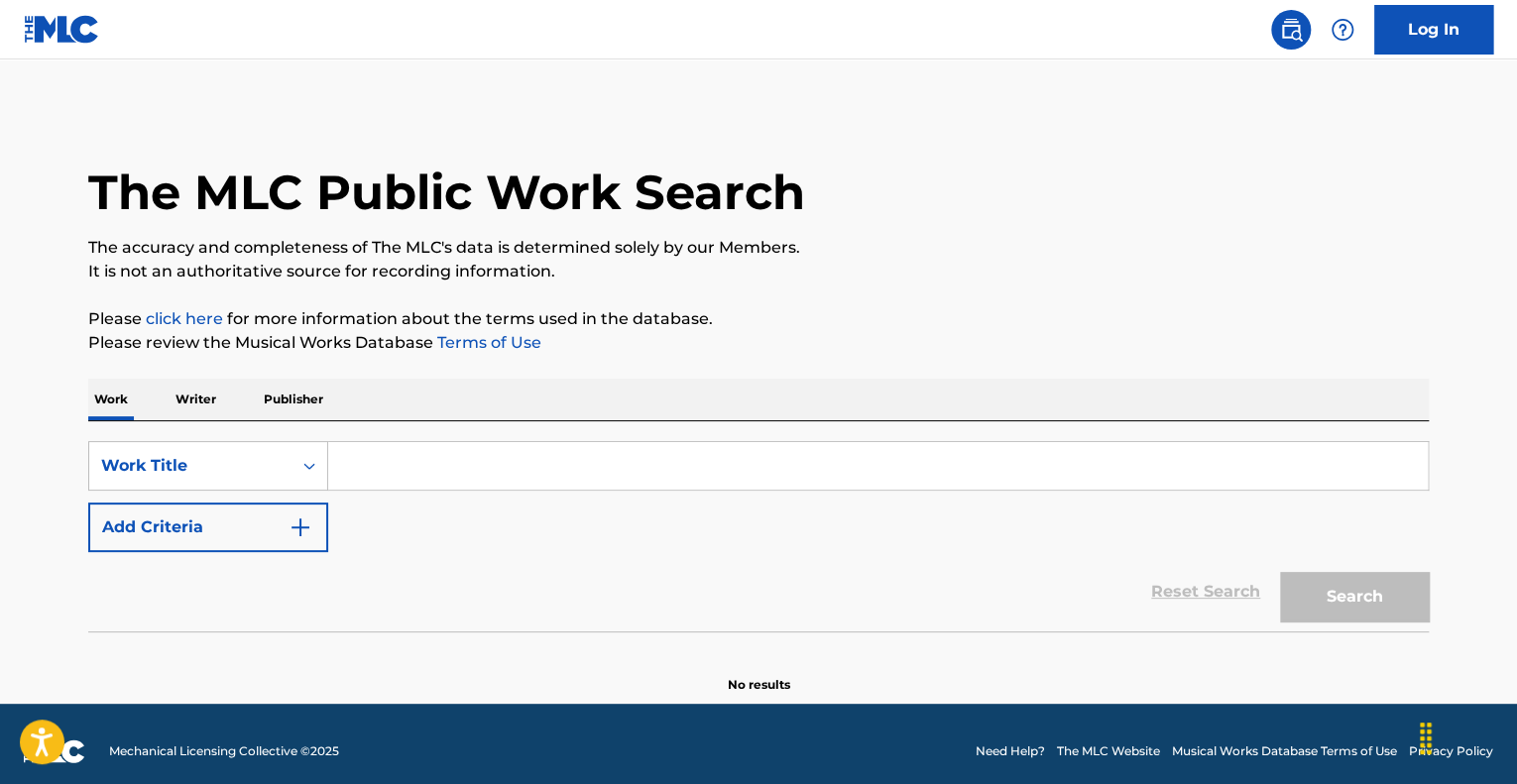 click at bounding box center [877, 466] 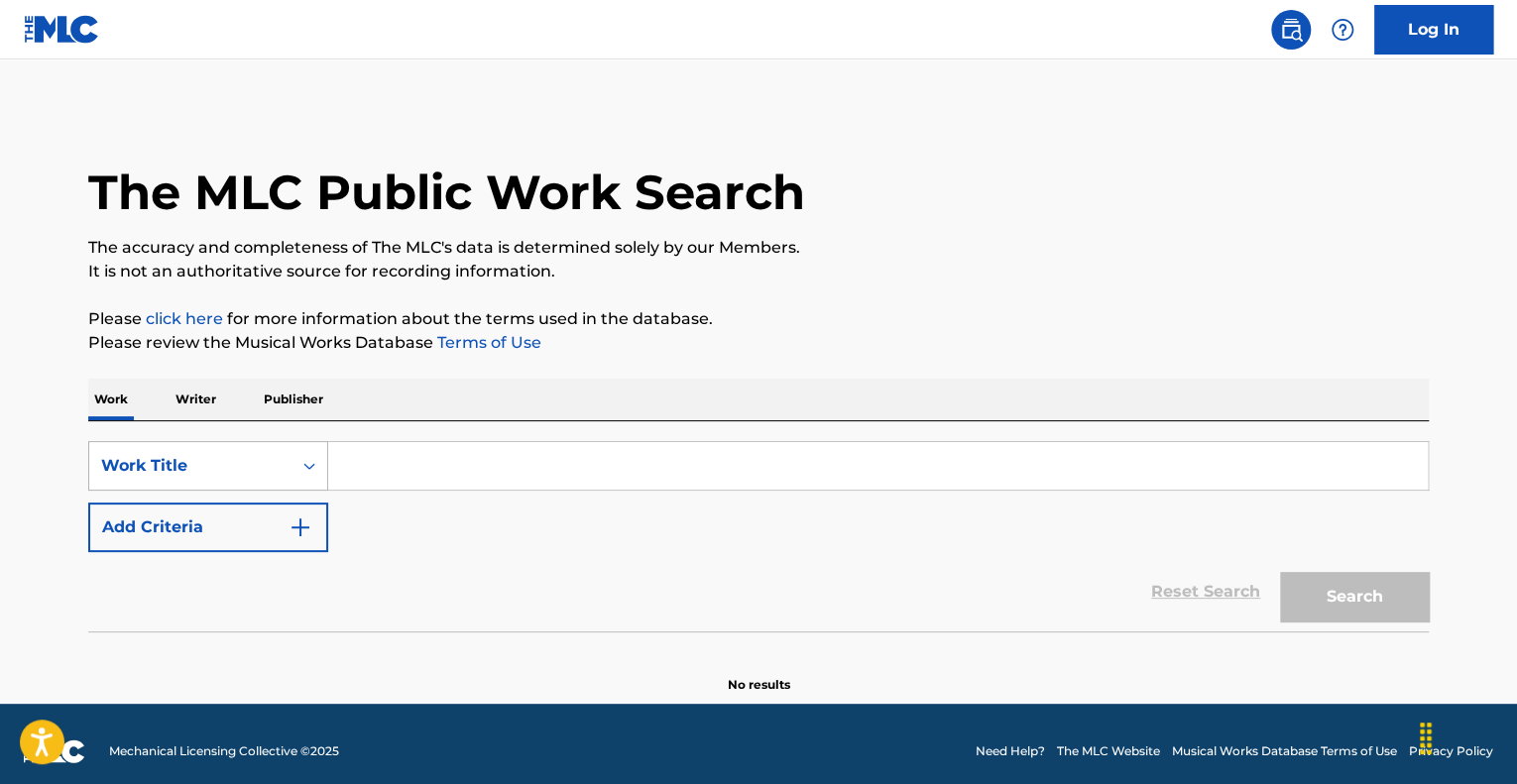 paste on "[GEOGRAPHIC_DATA]" 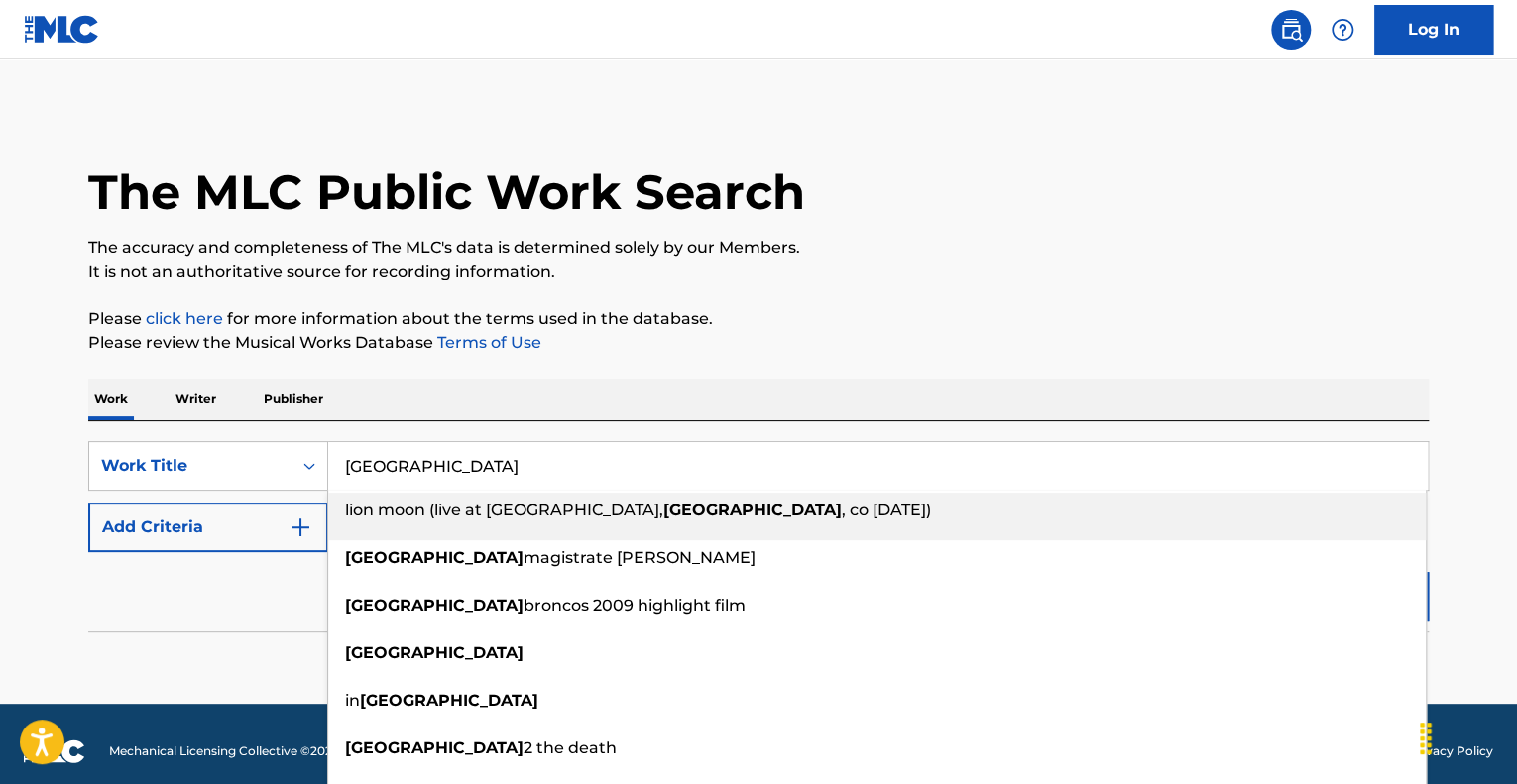 type on "[GEOGRAPHIC_DATA]" 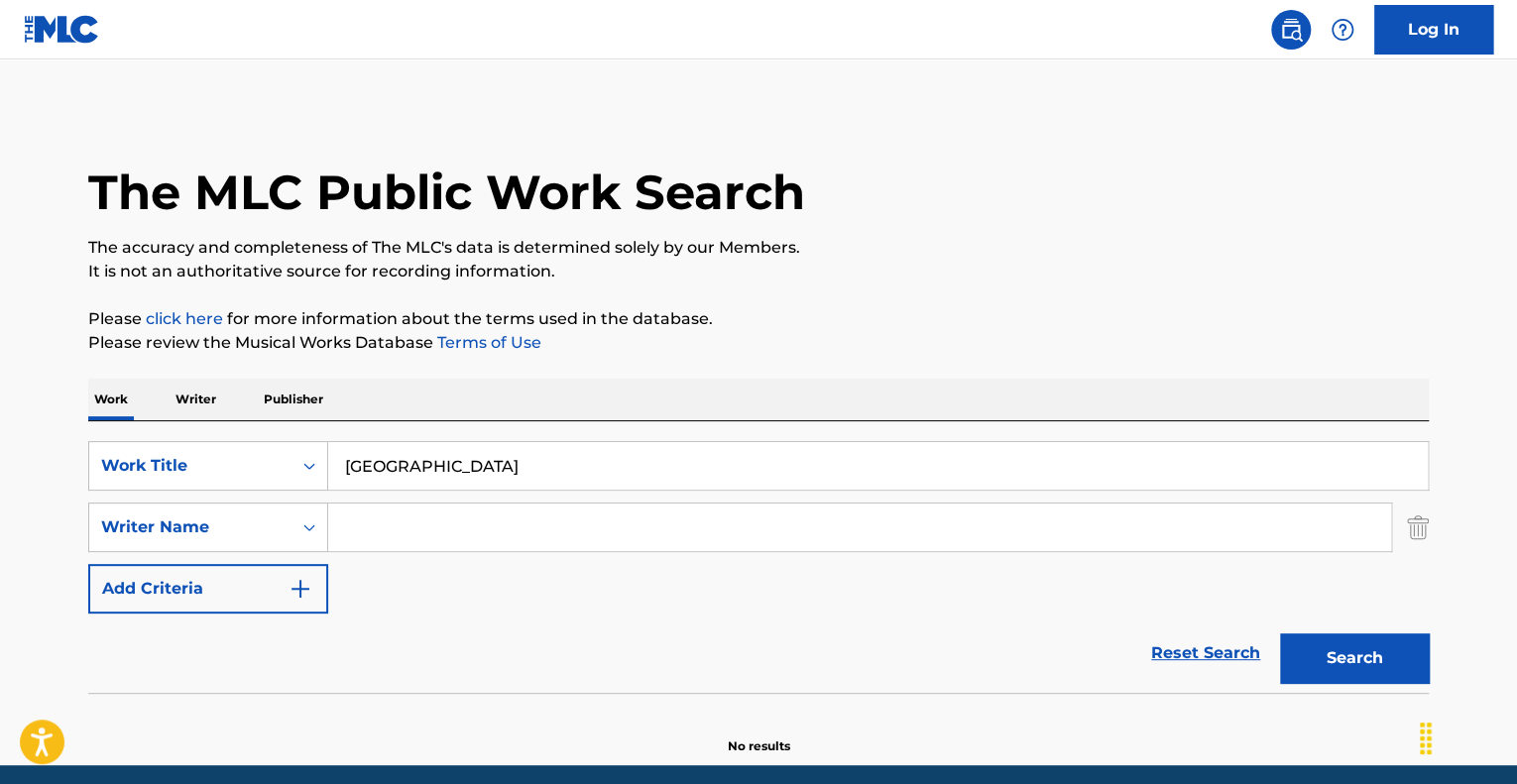 click at bounding box center (860, 527) 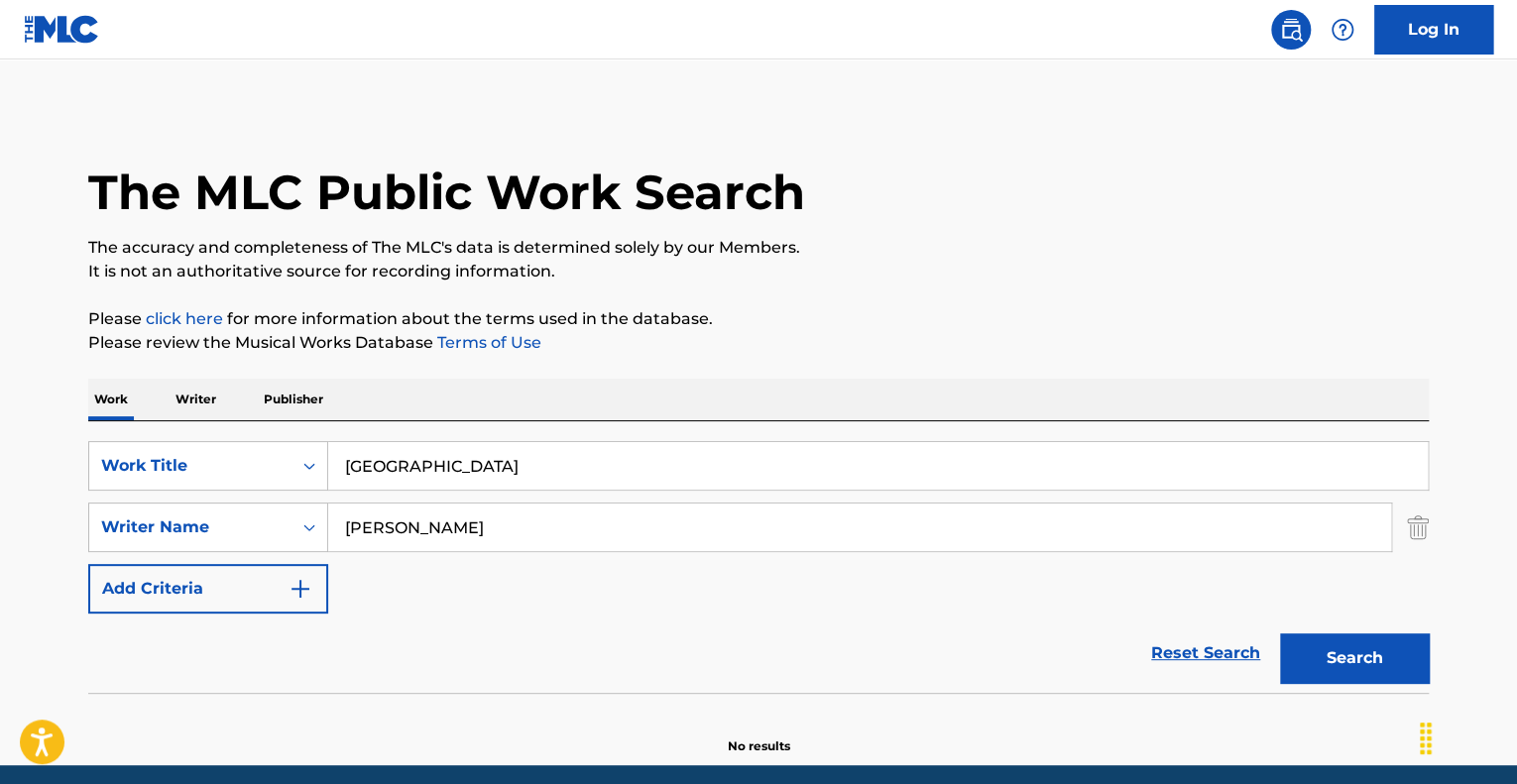 type on "[PERSON_NAME]" 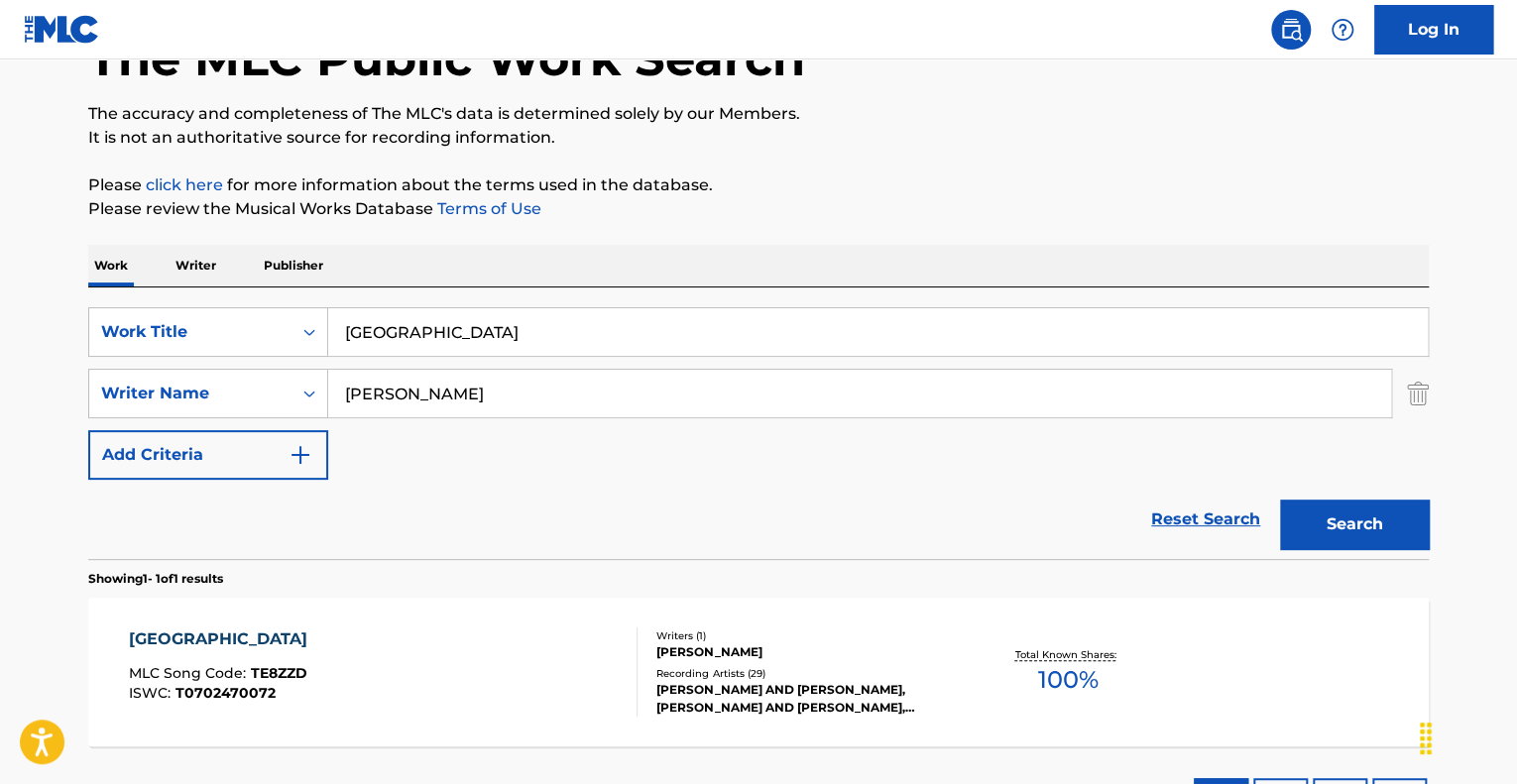 scroll, scrollTop: 293, scrollLeft: 0, axis: vertical 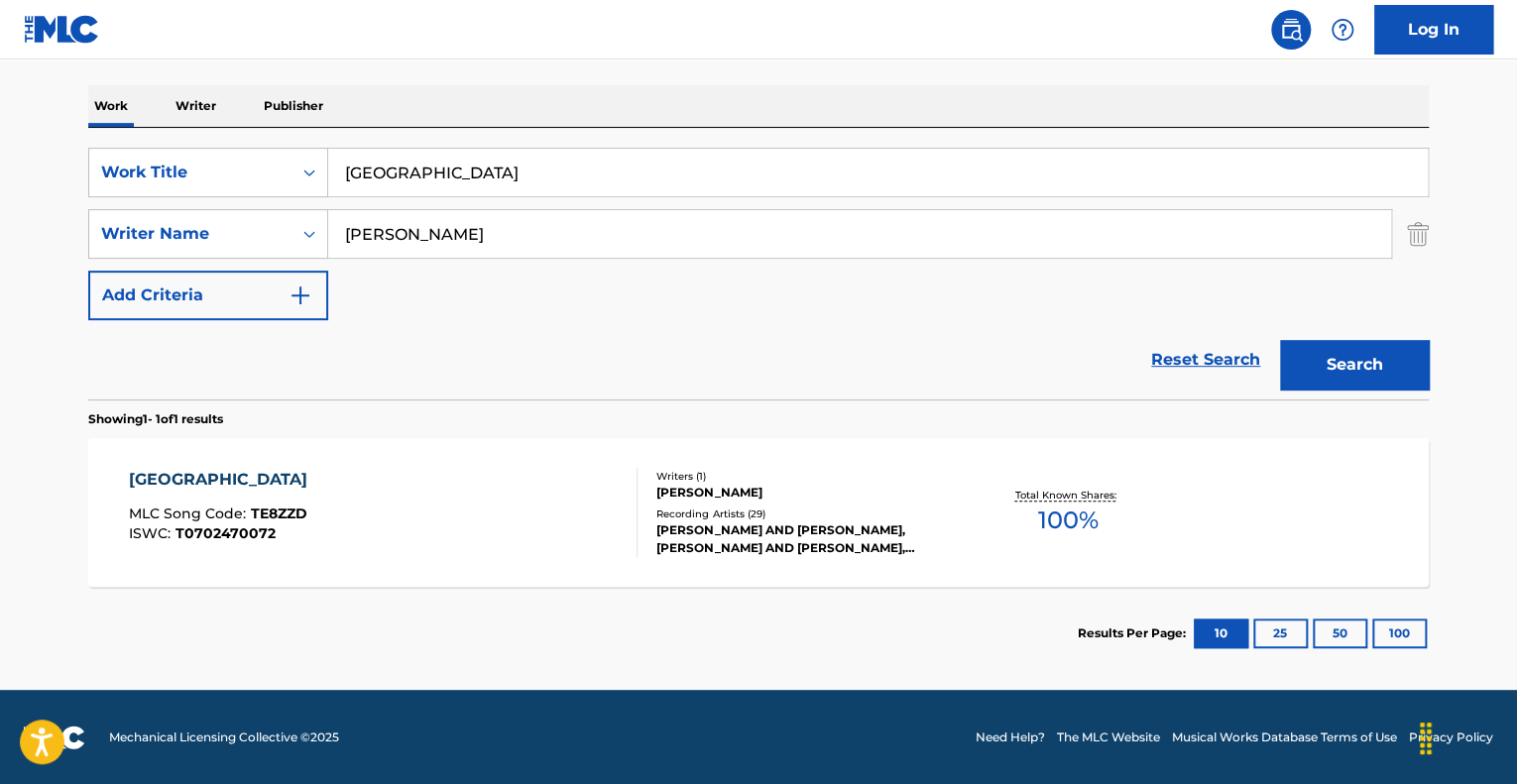 click on "[PERSON_NAME]" at bounding box center [806, 493] 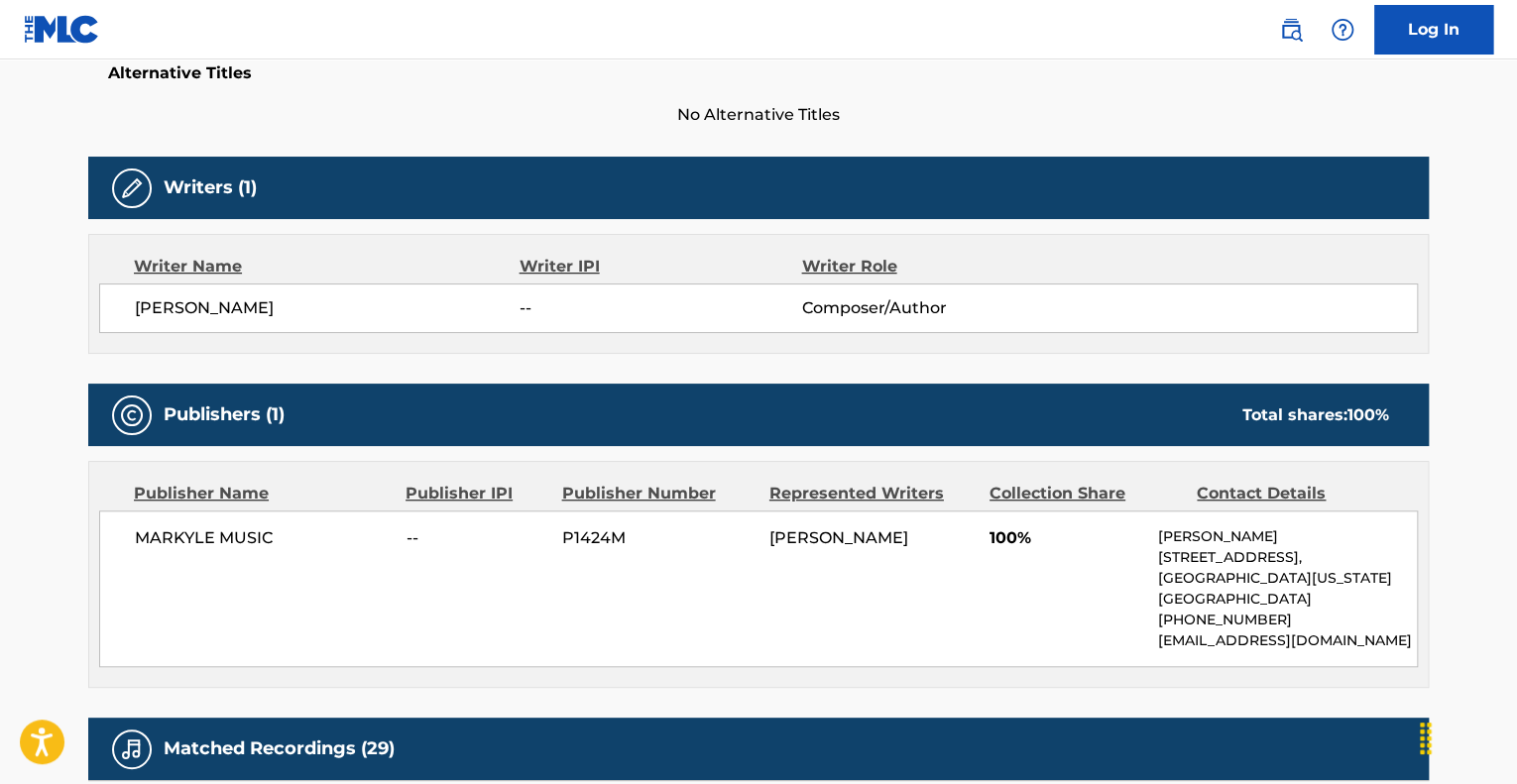 scroll, scrollTop: 595, scrollLeft: 0, axis: vertical 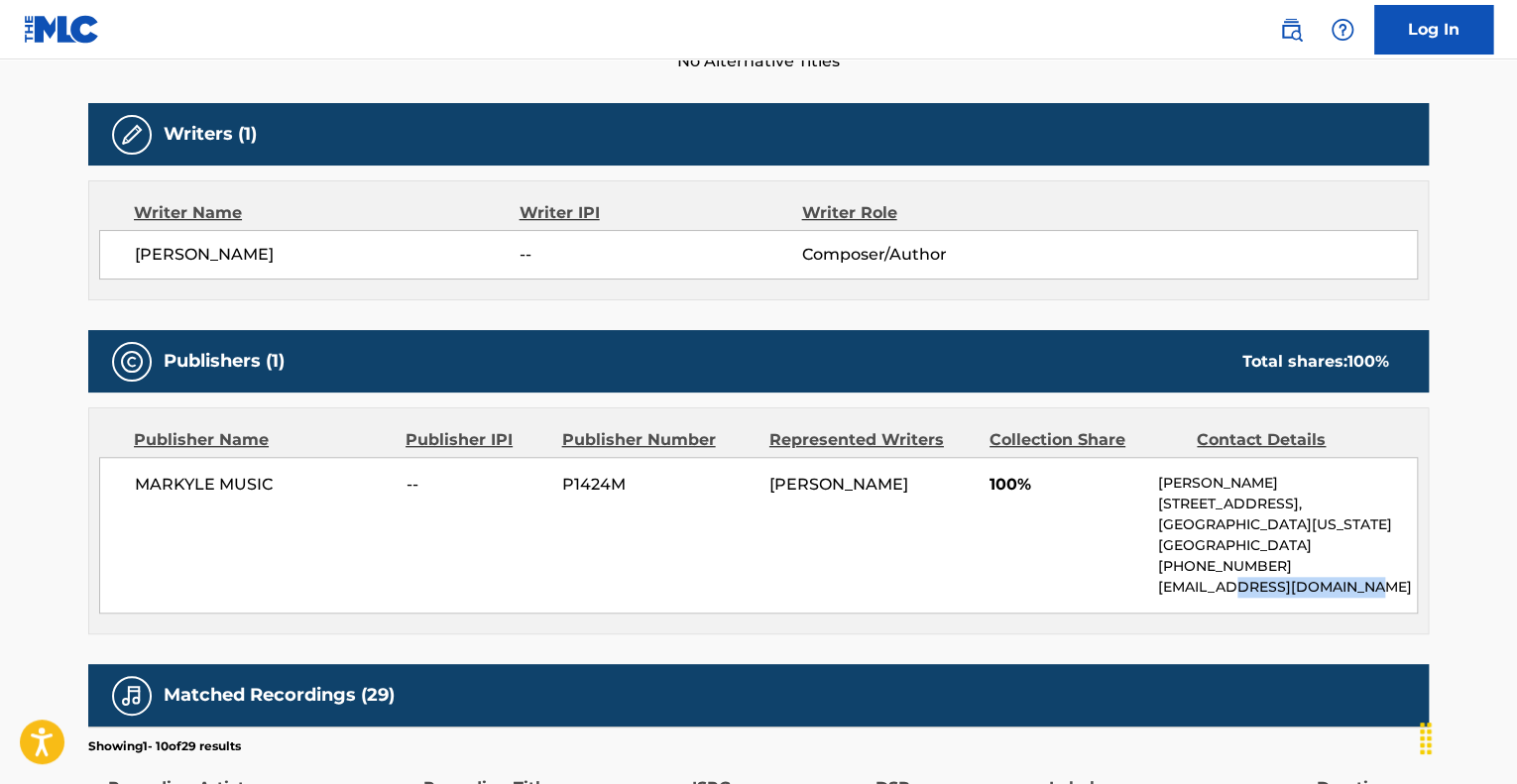 drag, startPoint x: 1377, startPoint y: 586, endPoint x: 1245, endPoint y: 583, distance: 132.03409 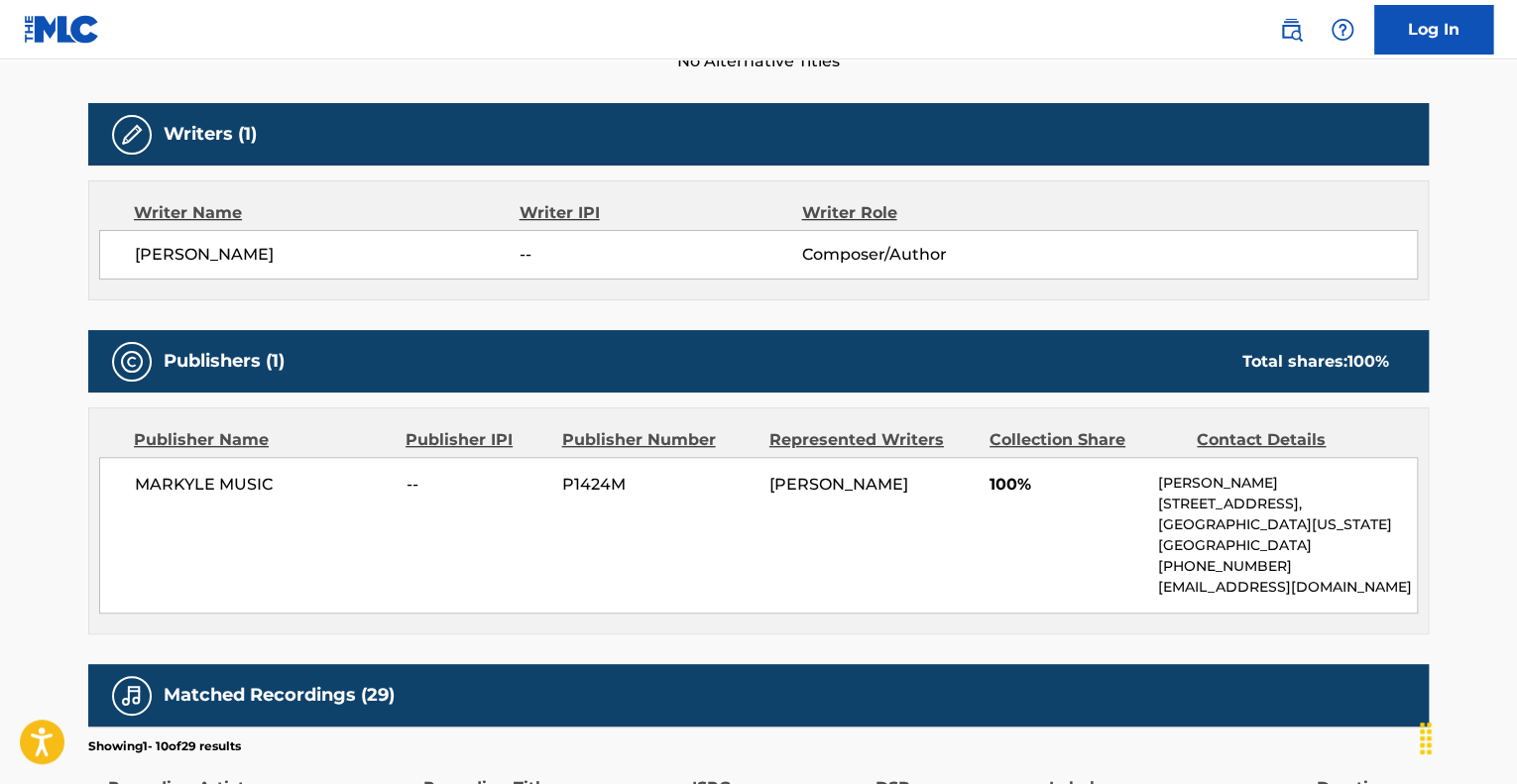click on "[GEOGRAPHIC_DATA][US_STATE]" at bounding box center (1287, 524) 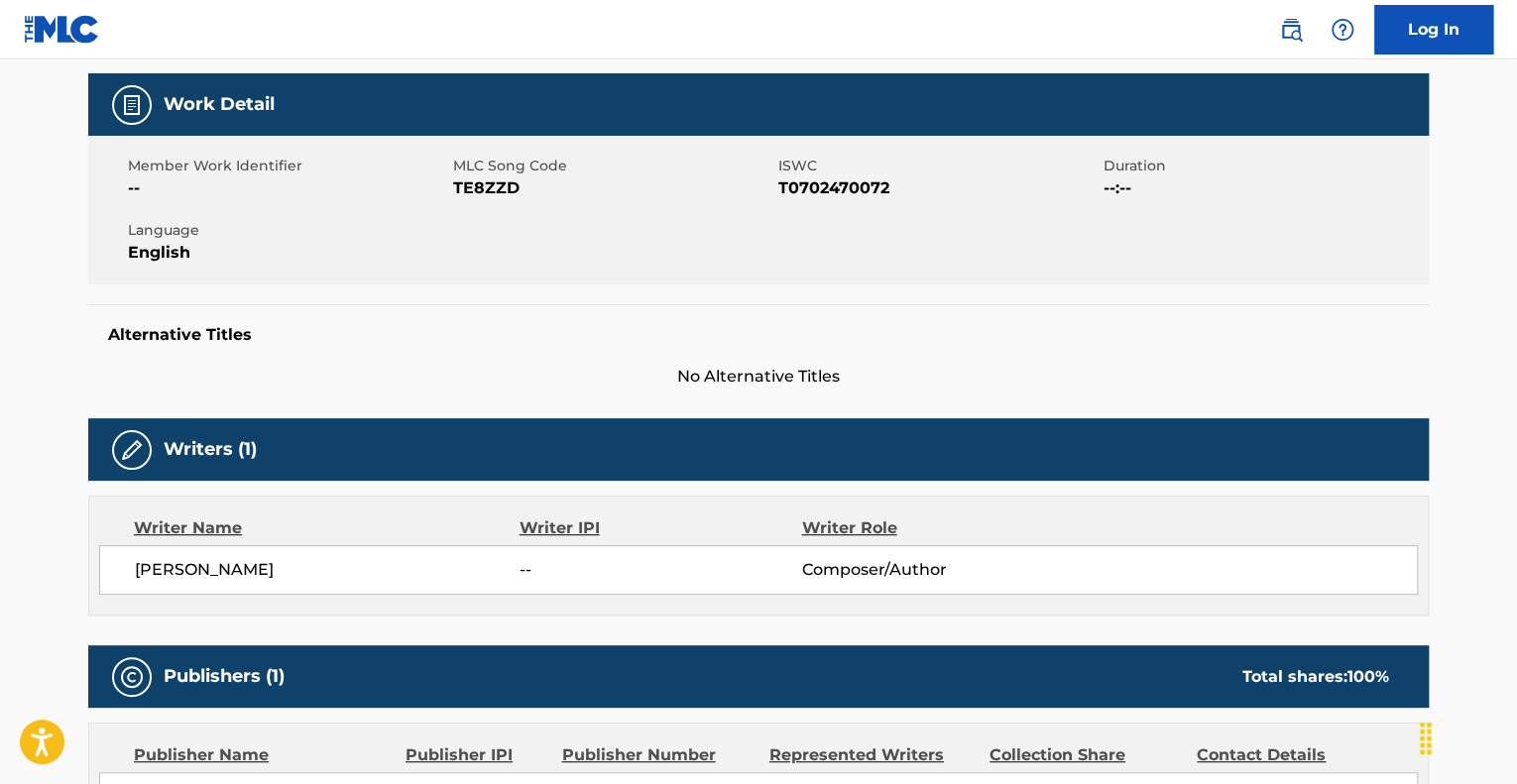 scroll, scrollTop: 37, scrollLeft: 0, axis: vertical 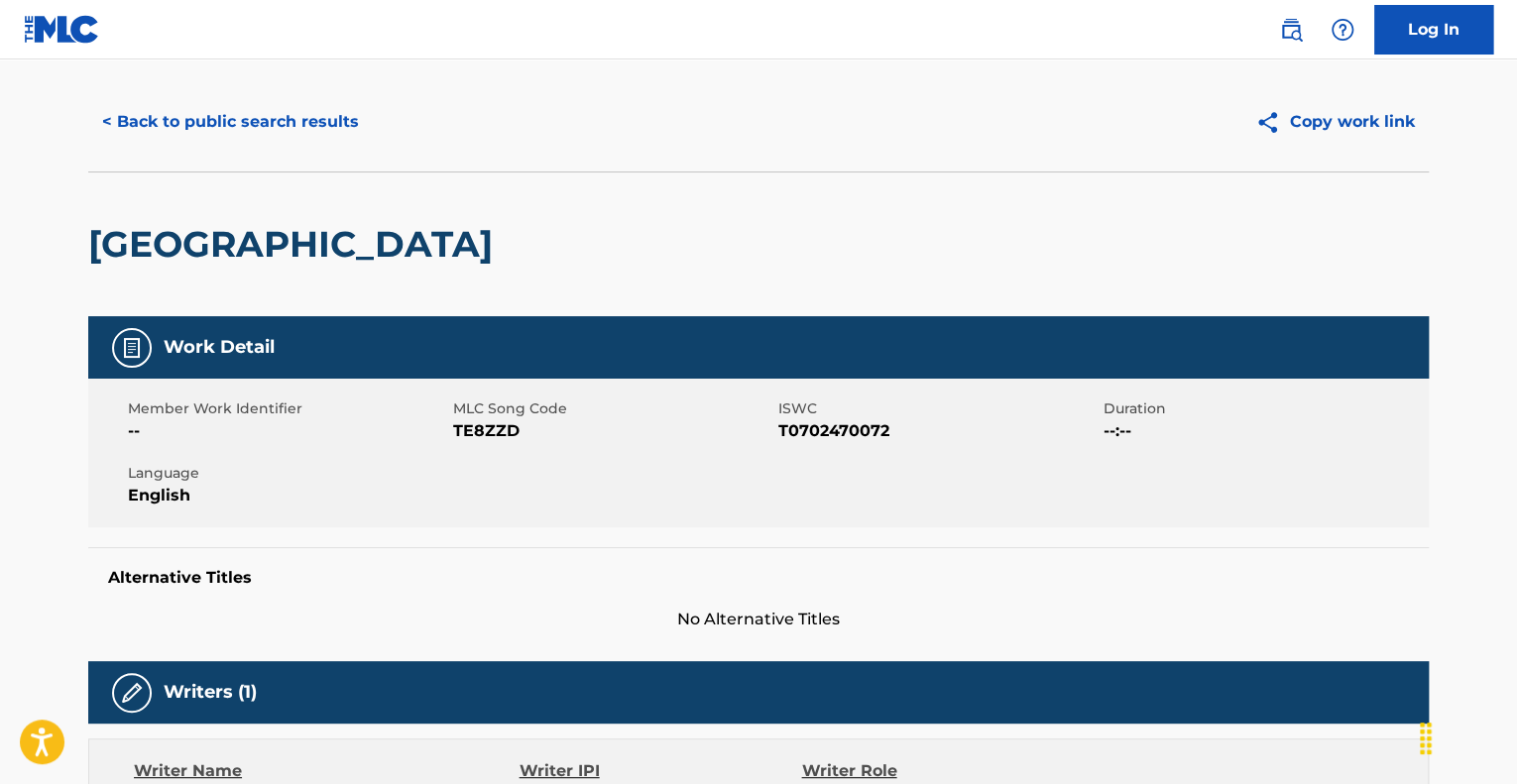 click on "< Back to public search results" at bounding box center (230, 122) 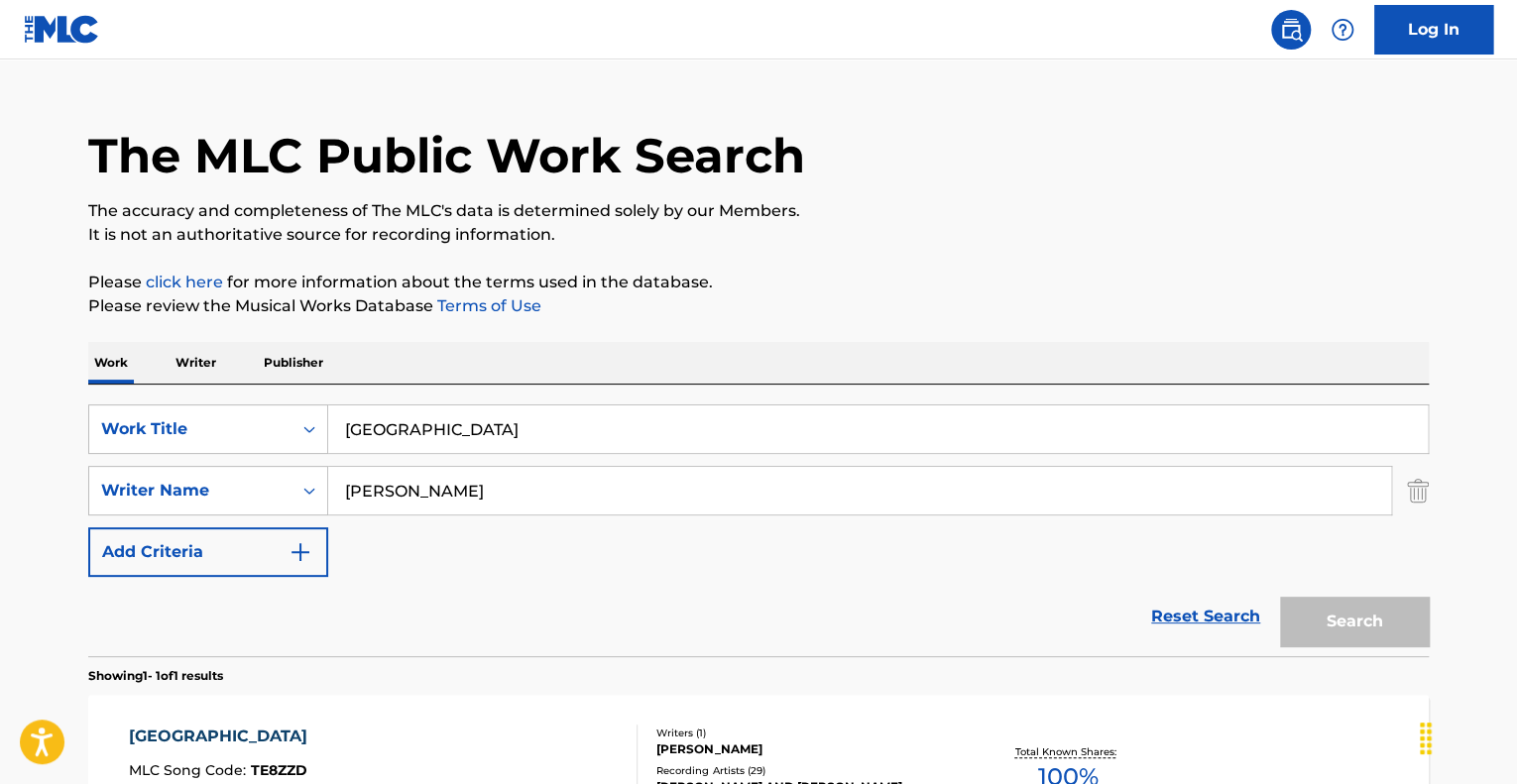 scroll, scrollTop: 180, scrollLeft: 0, axis: vertical 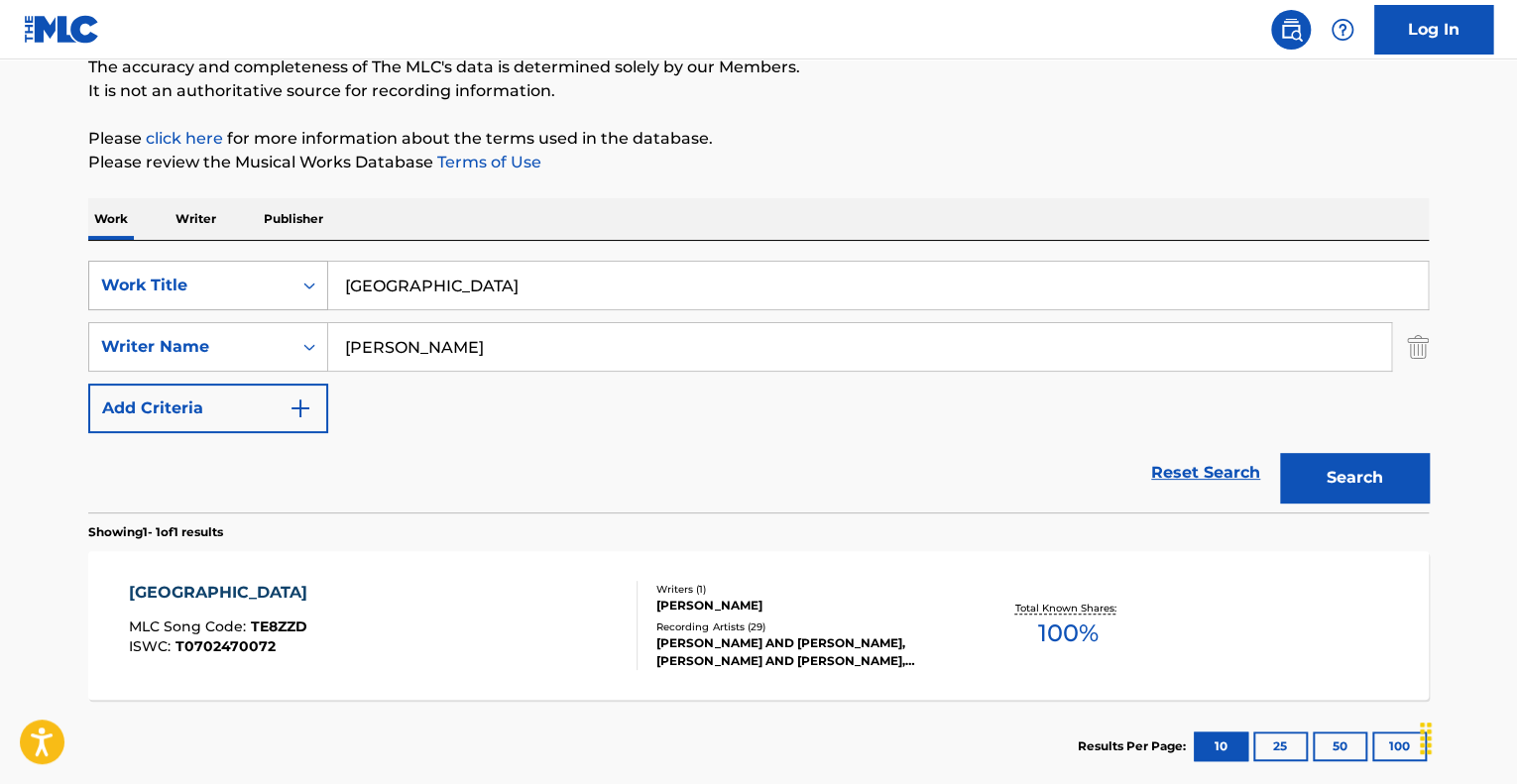 drag, startPoint x: 451, startPoint y: 283, endPoint x: 325, endPoint y: 283, distance: 126 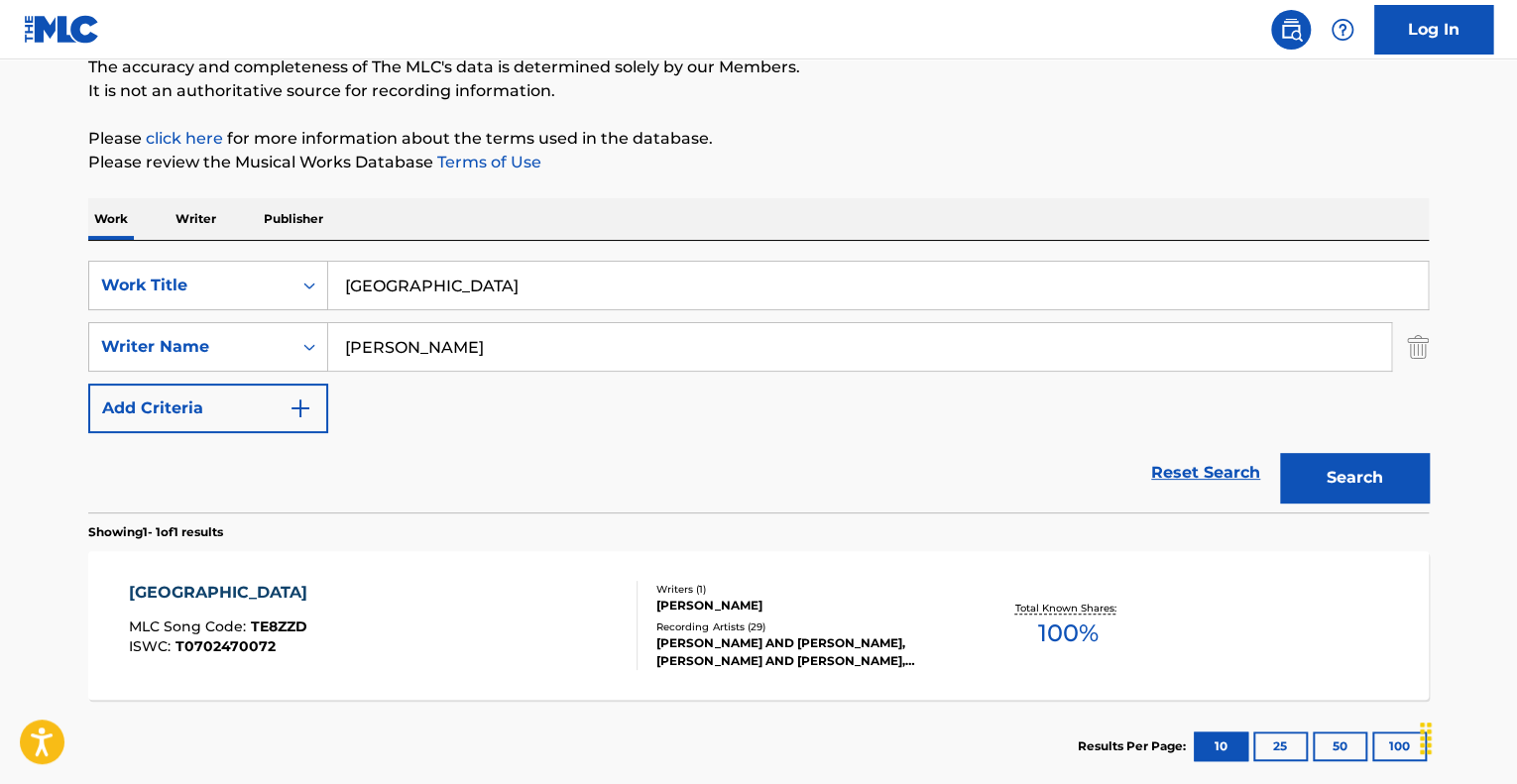 paste on "That's what you mean to me" 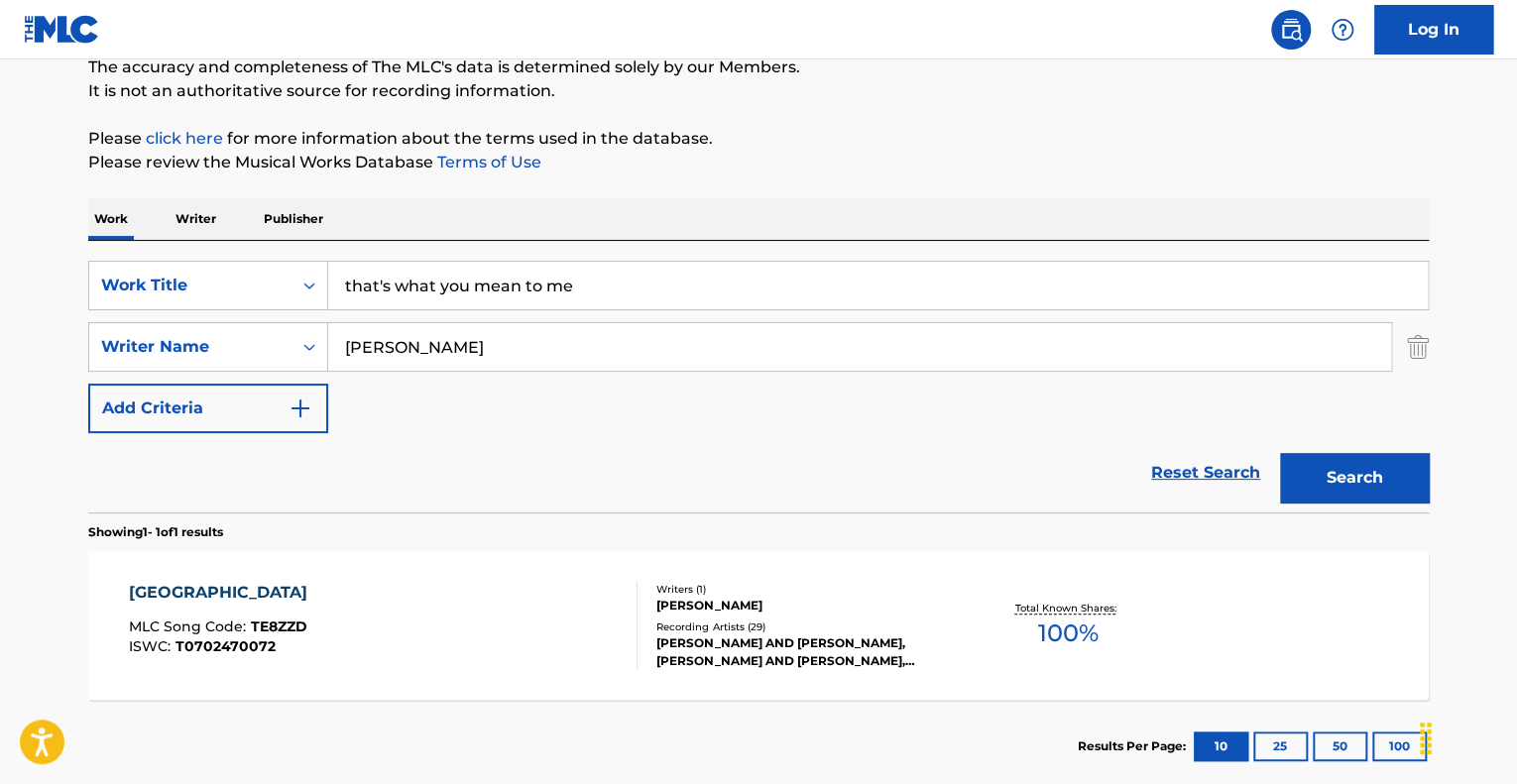 type on "that's what you mean to me" 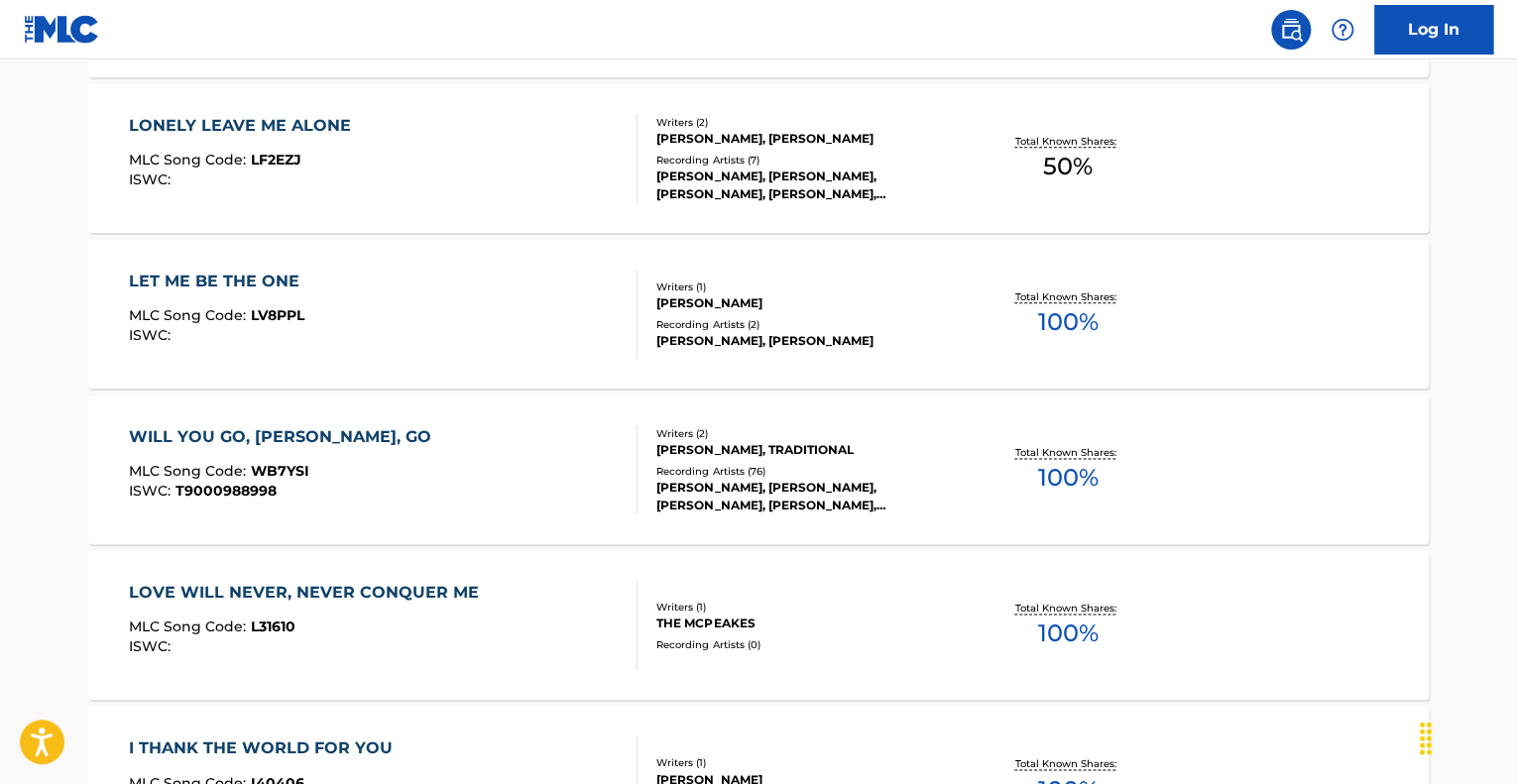 scroll, scrollTop: 1284, scrollLeft: 0, axis: vertical 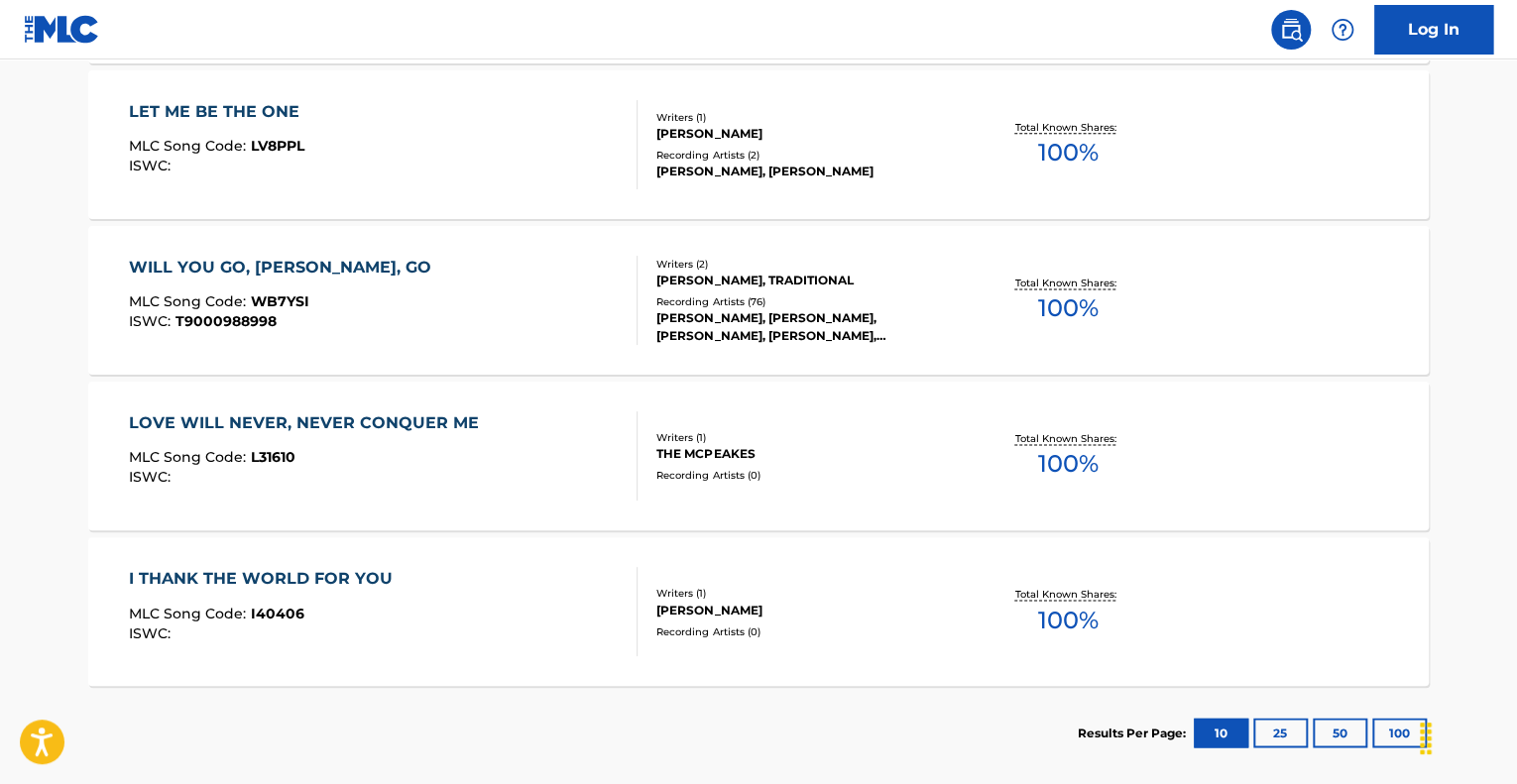 click on "I THANK THE WORLD FOR YOU" at bounding box center (266, 579) 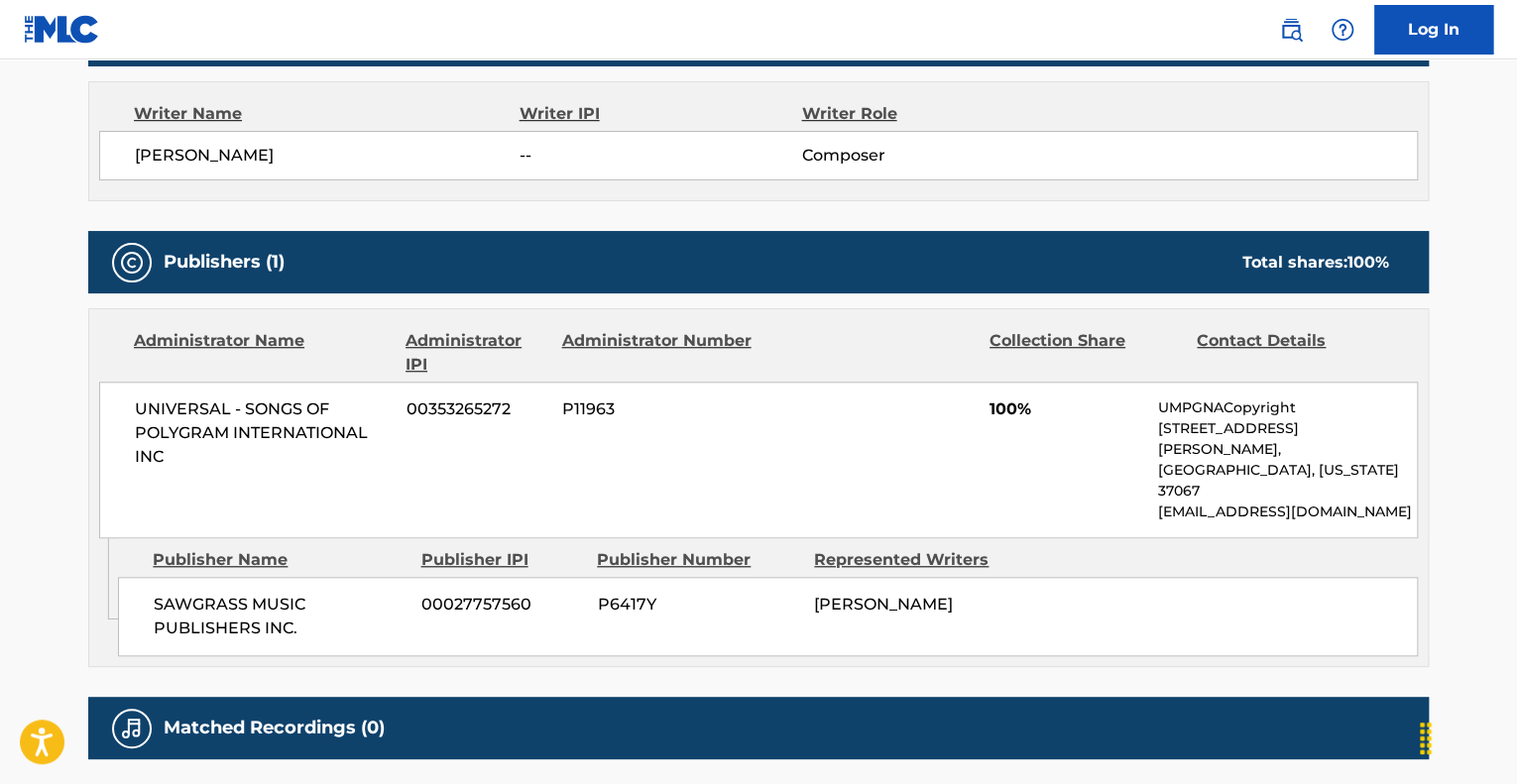 scroll, scrollTop: 793, scrollLeft: 0, axis: vertical 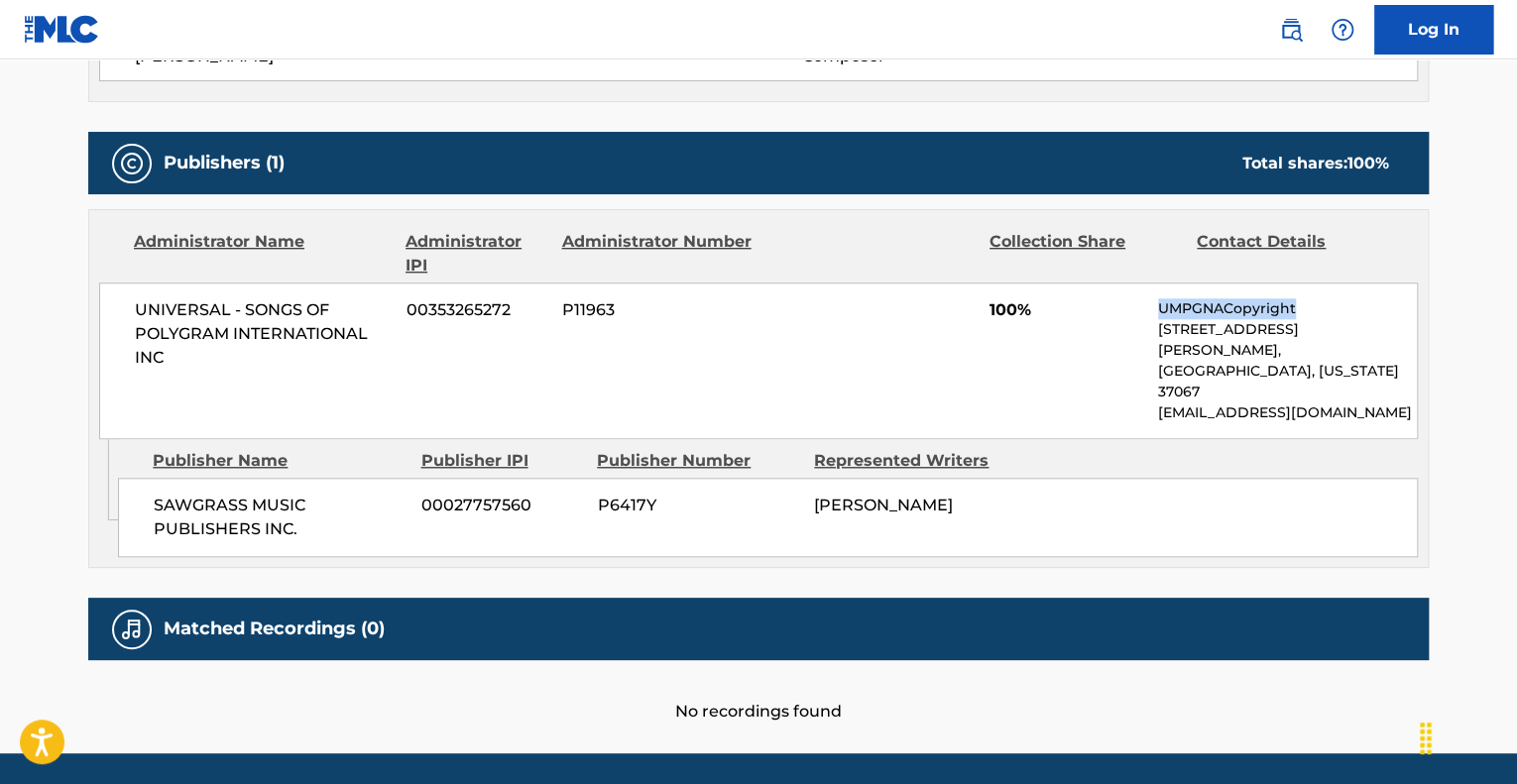 drag, startPoint x: 1307, startPoint y: 303, endPoint x: 1158, endPoint y: 303, distance: 149 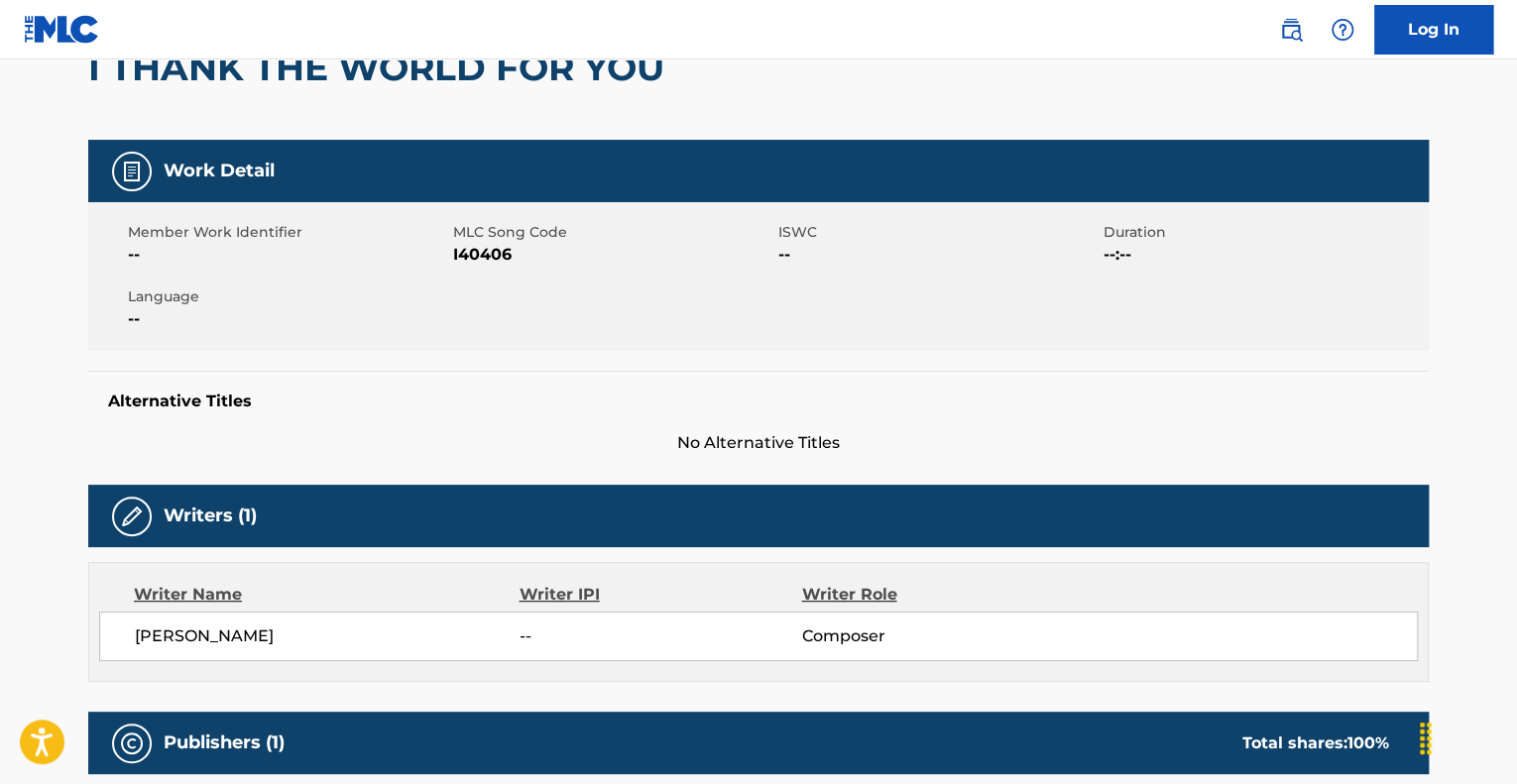 scroll, scrollTop: 0, scrollLeft: 0, axis: both 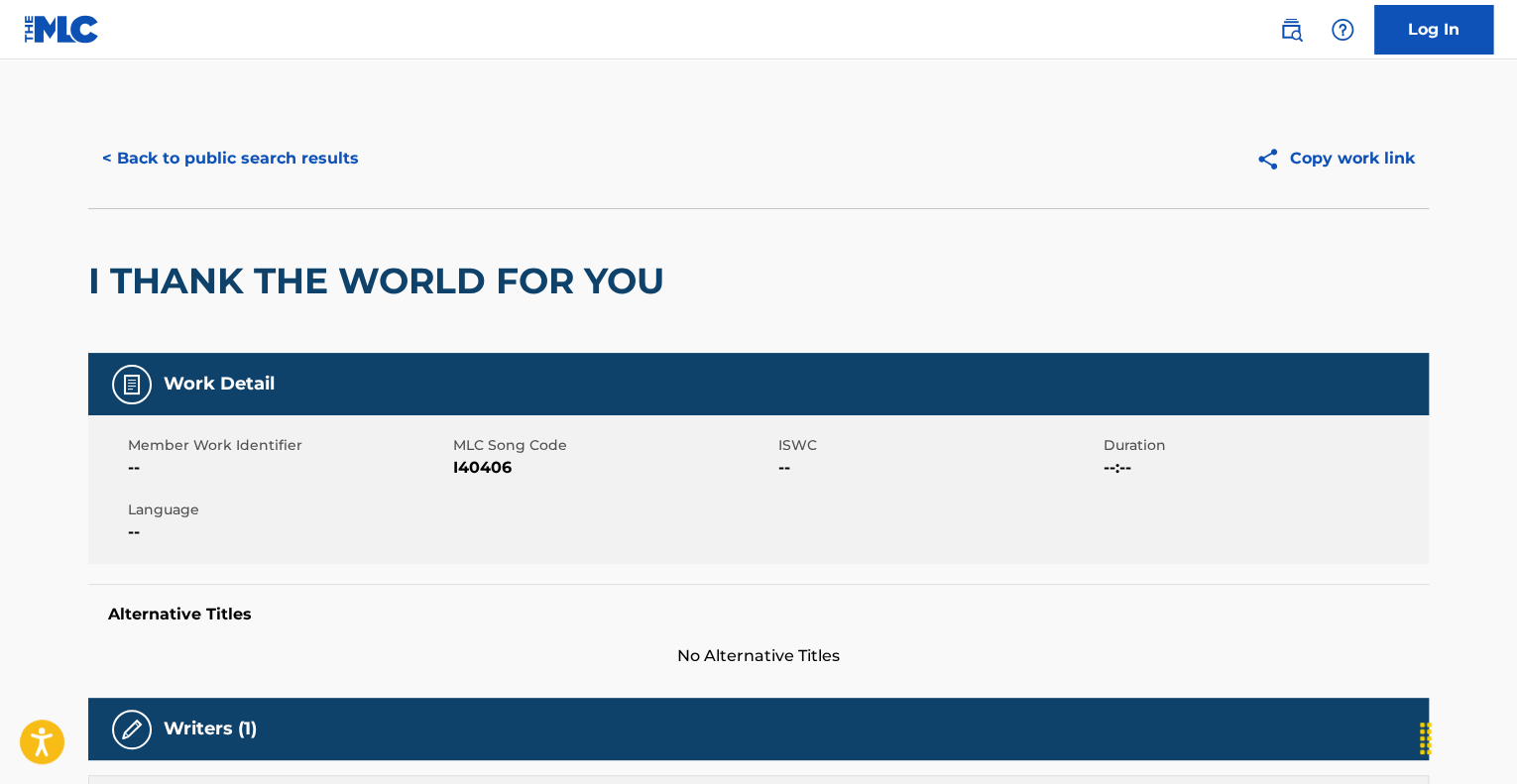 click on "< Back to public search results" at bounding box center (230, 159) 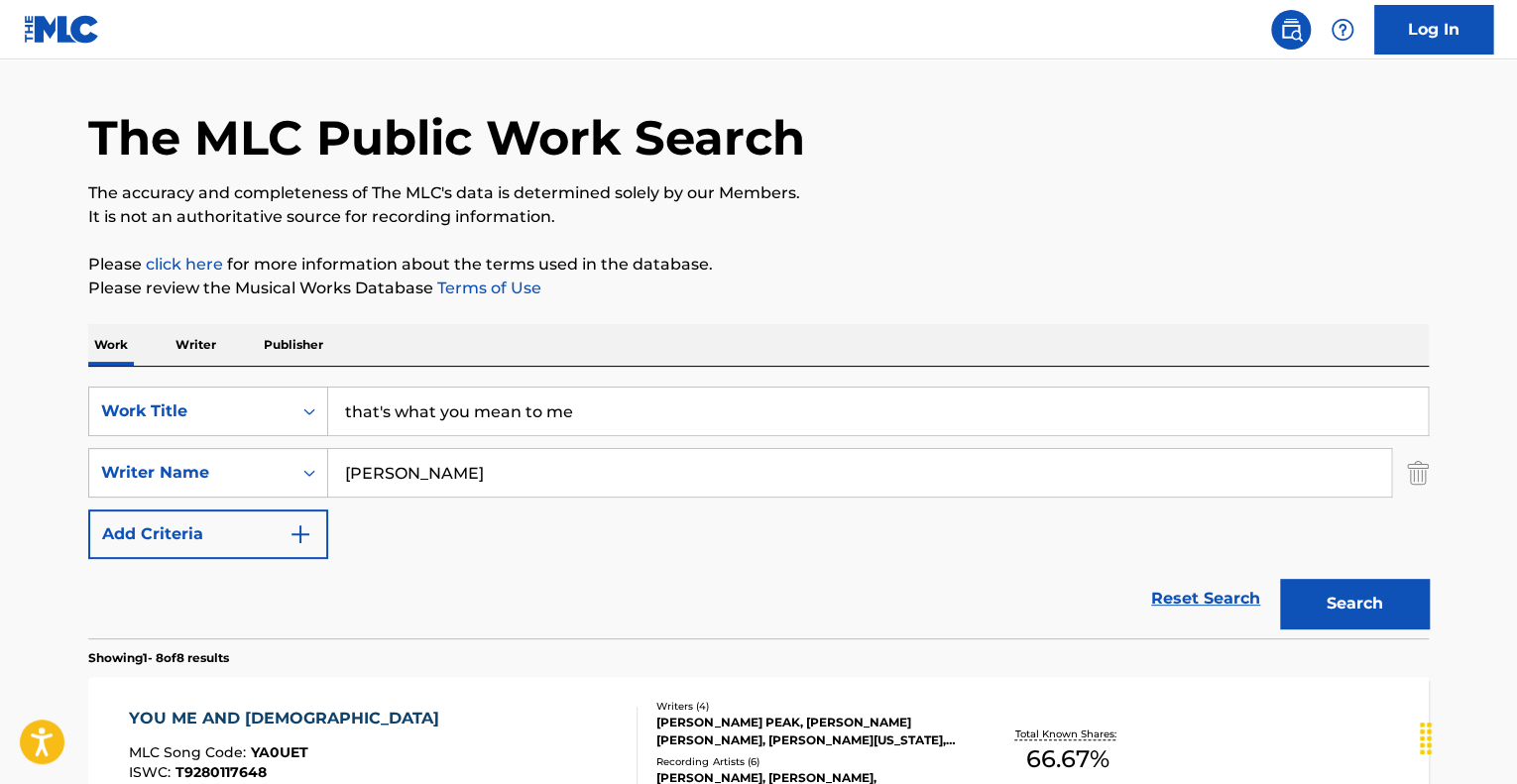 scroll, scrollTop: 0, scrollLeft: 0, axis: both 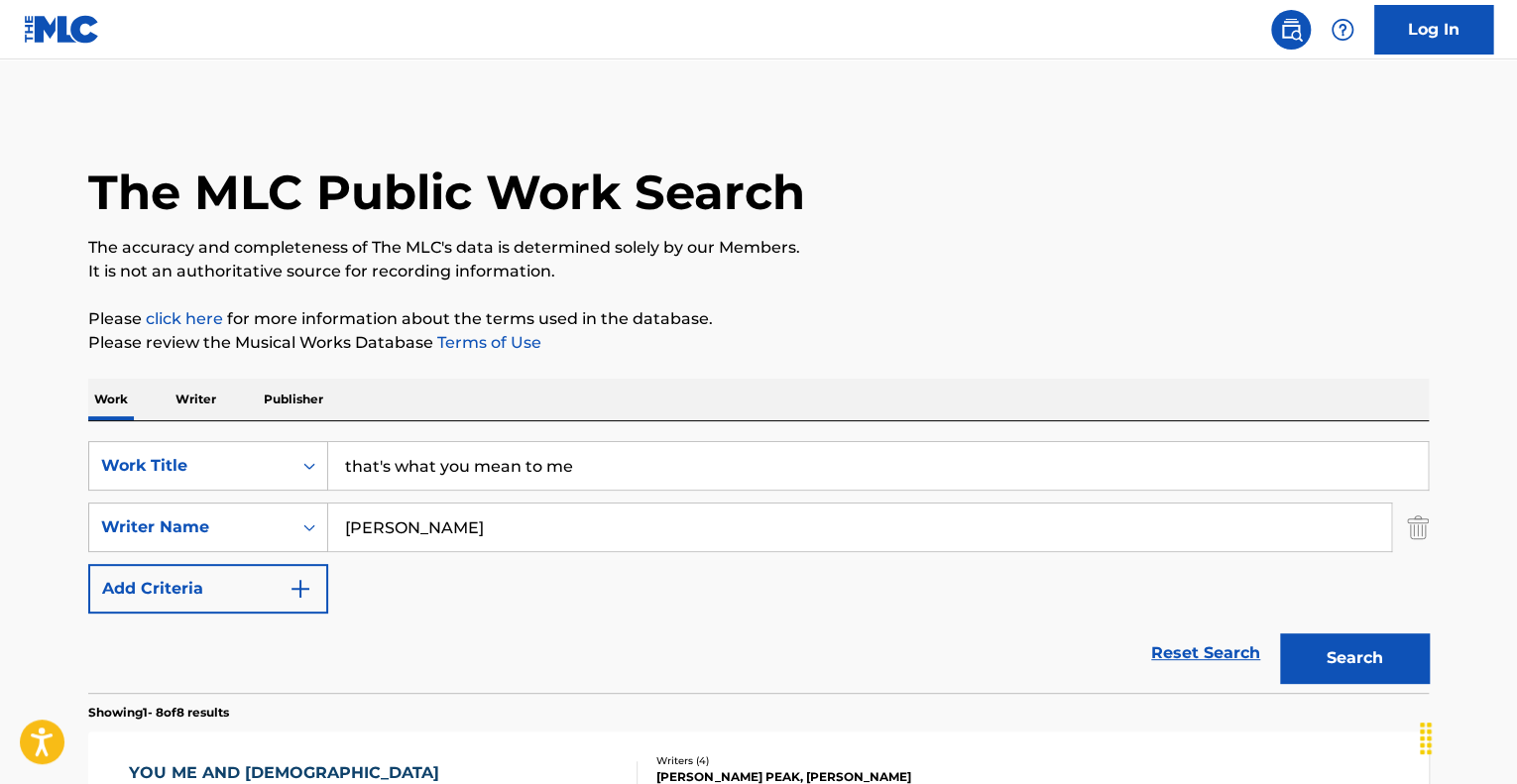 click on "Writer" at bounding box center (195, 399) 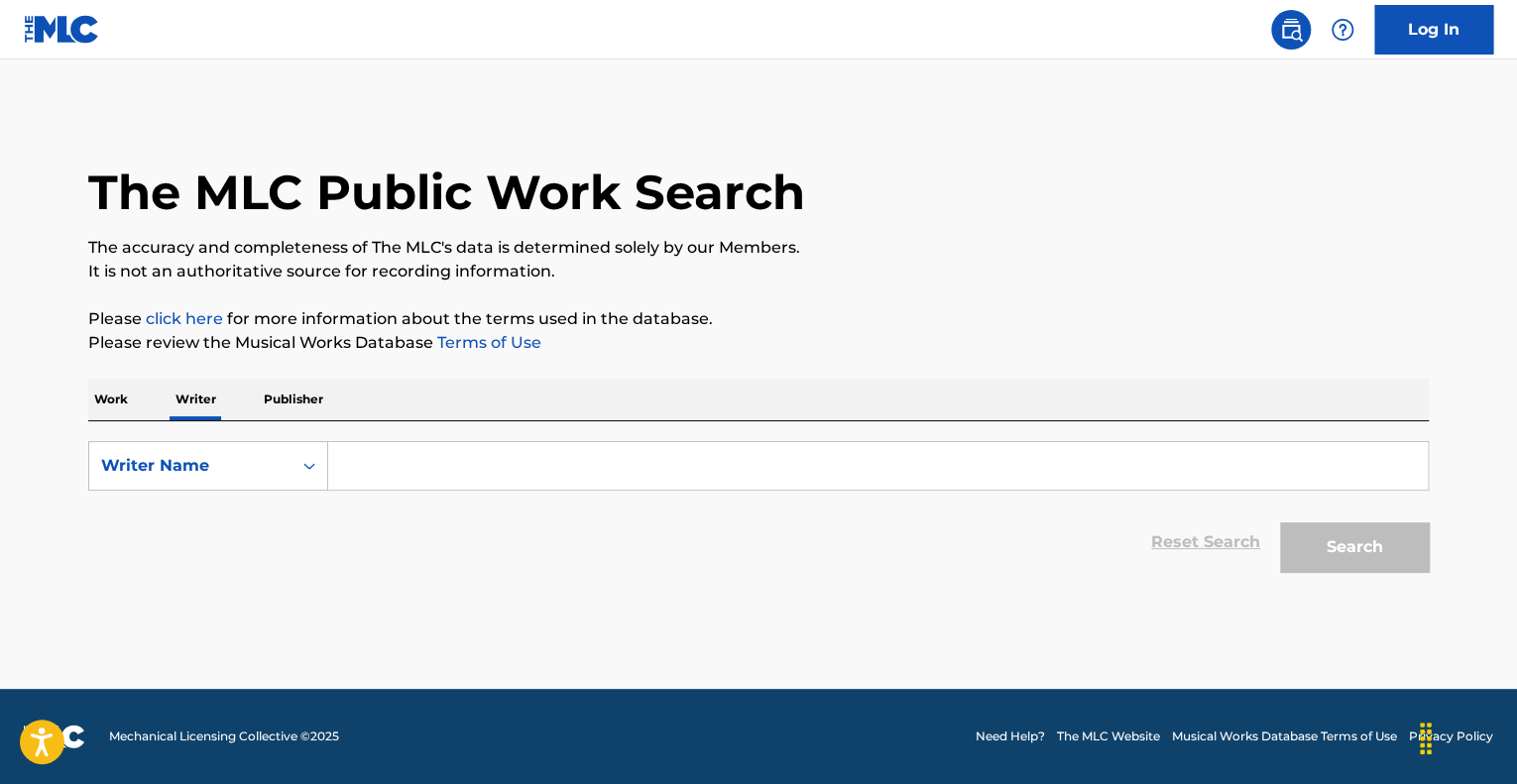click on "Publisher" at bounding box center (293, 399) 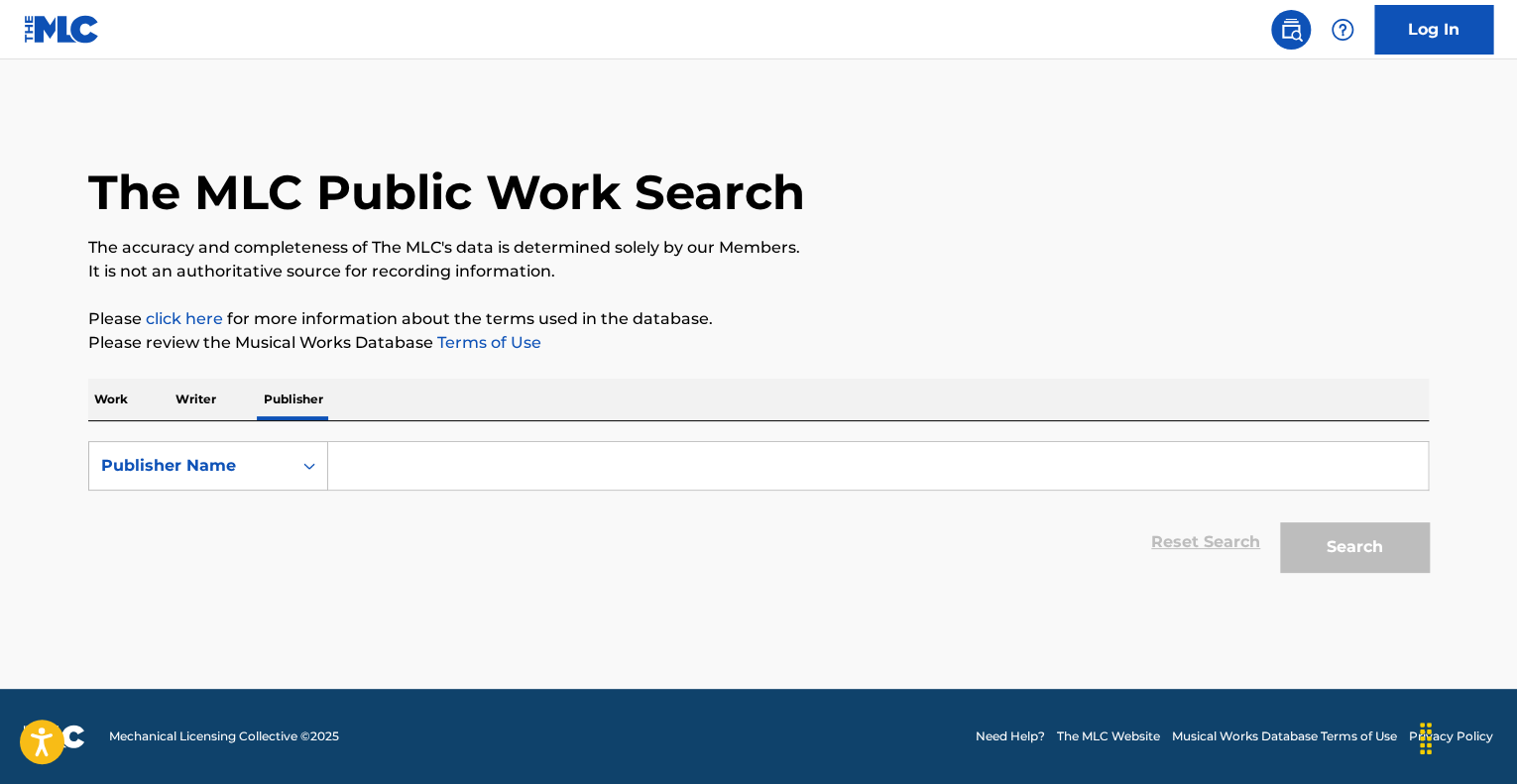 click at bounding box center (877, 466) 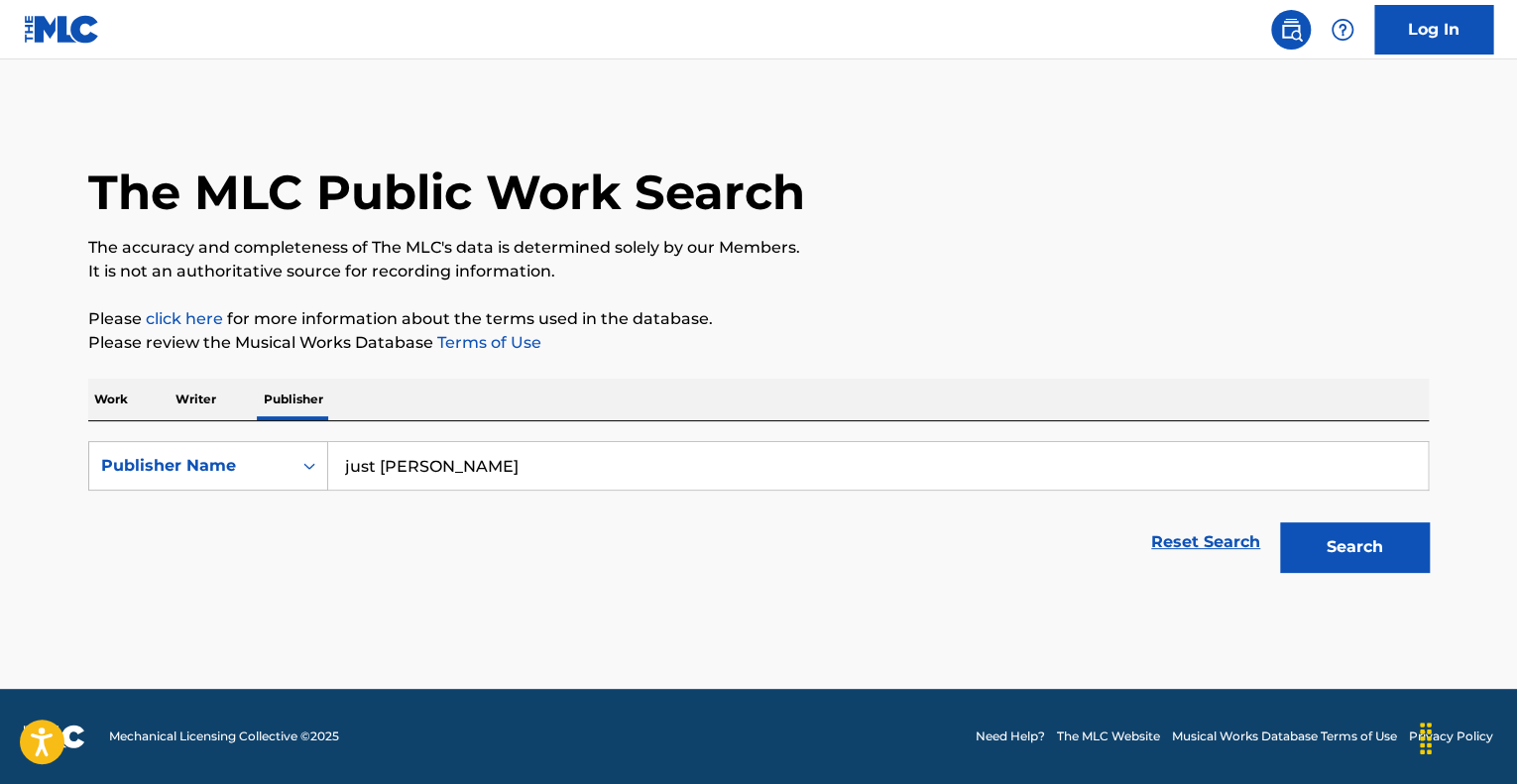 type on "just [PERSON_NAME]" 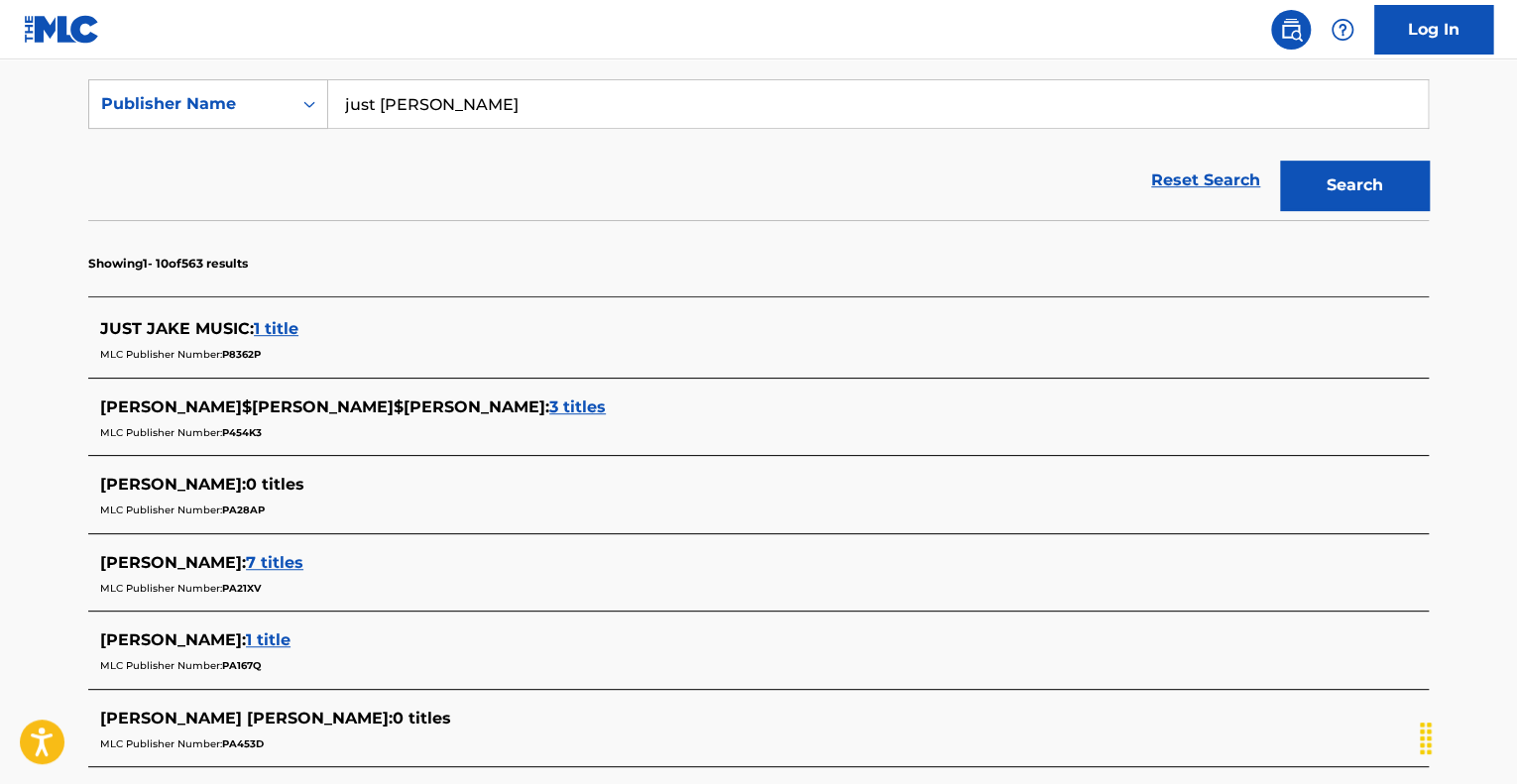 scroll, scrollTop: 396, scrollLeft: 0, axis: vertical 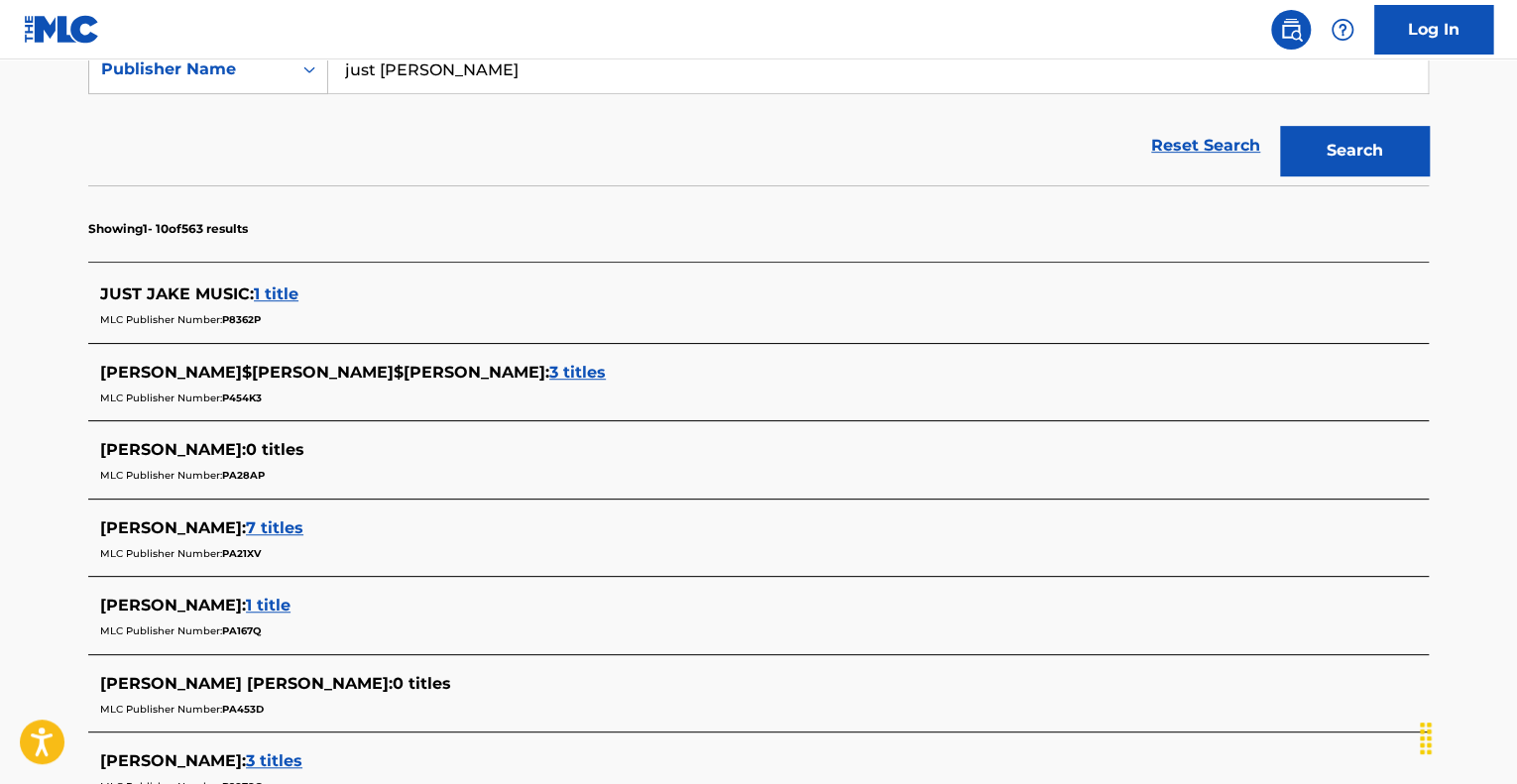 click on "1 title" at bounding box center (276, 293) 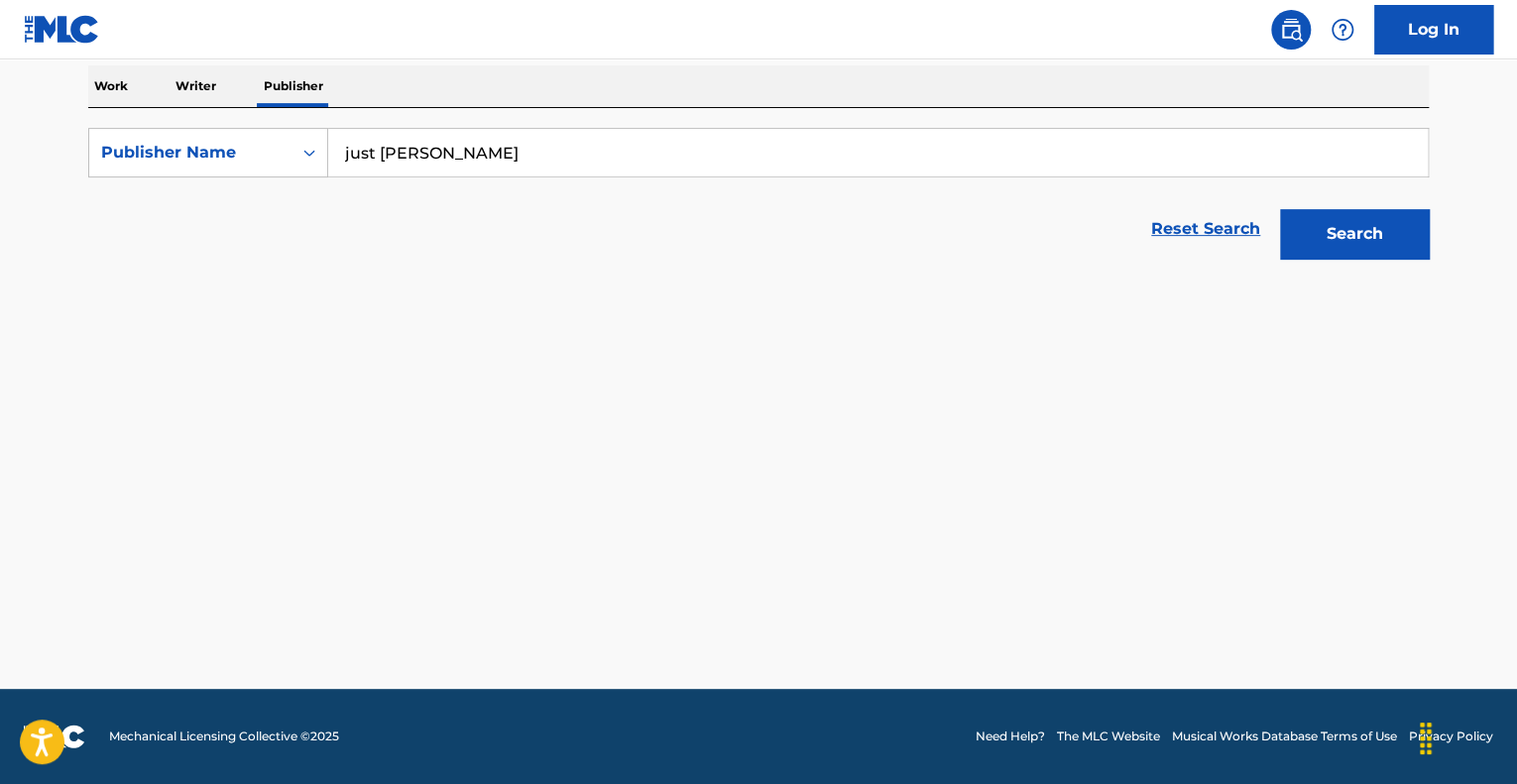scroll, scrollTop: 312, scrollLeft: 0, axis: vertical 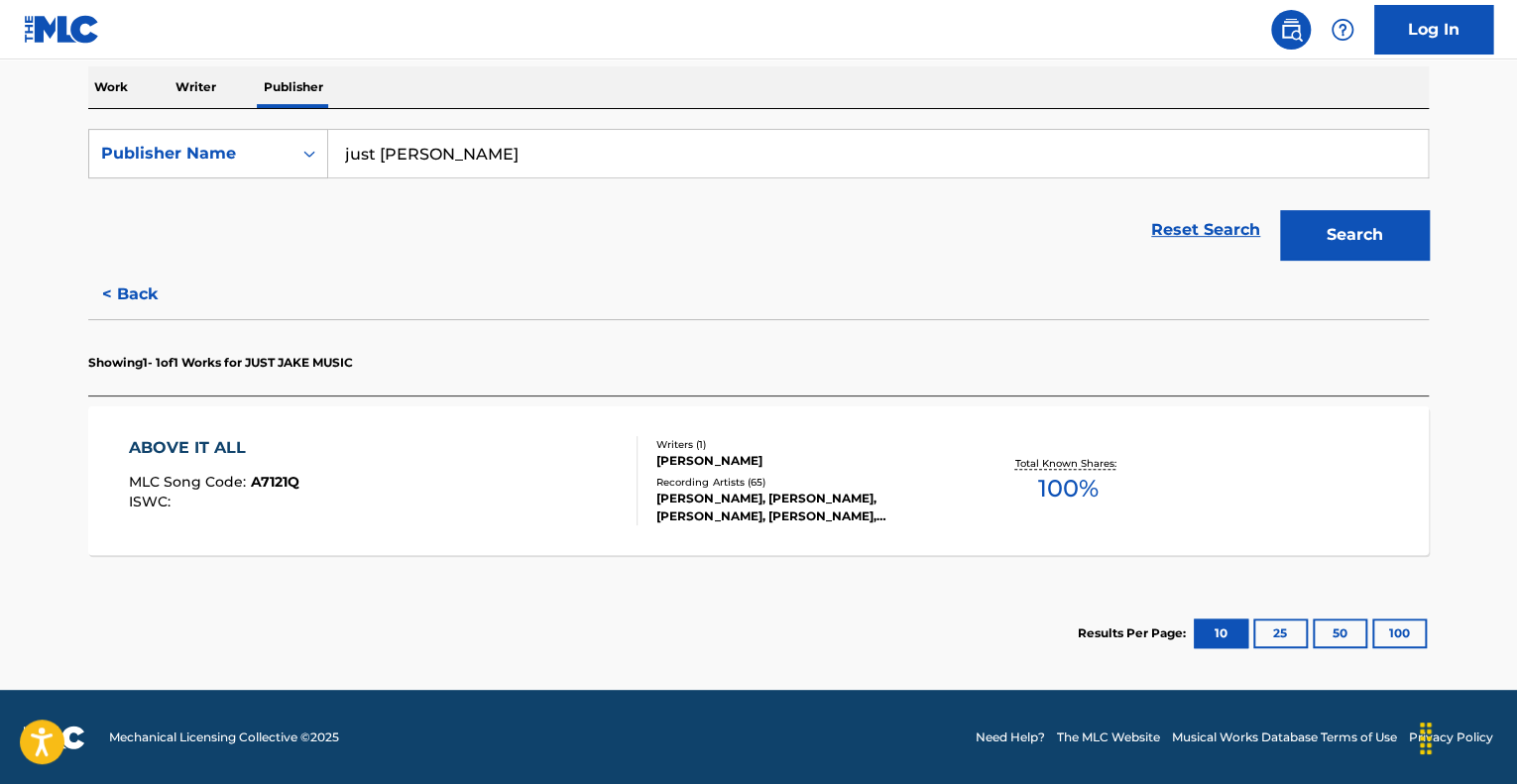 click on "[PERSON_NAME]" at bounding box center [806, 461] 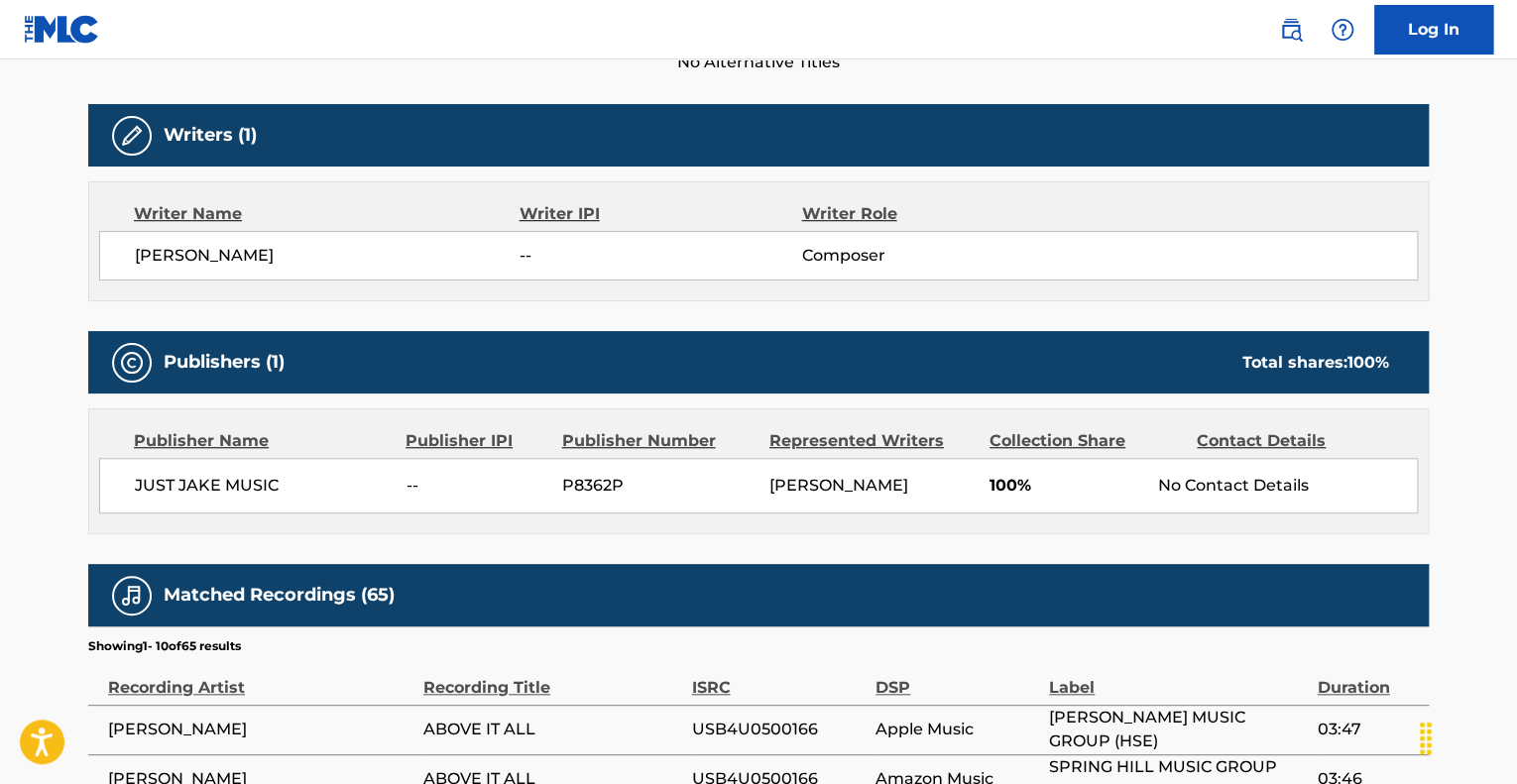 scroll, scrollTop: 595, scrollLeft: 0, axis: vertical 